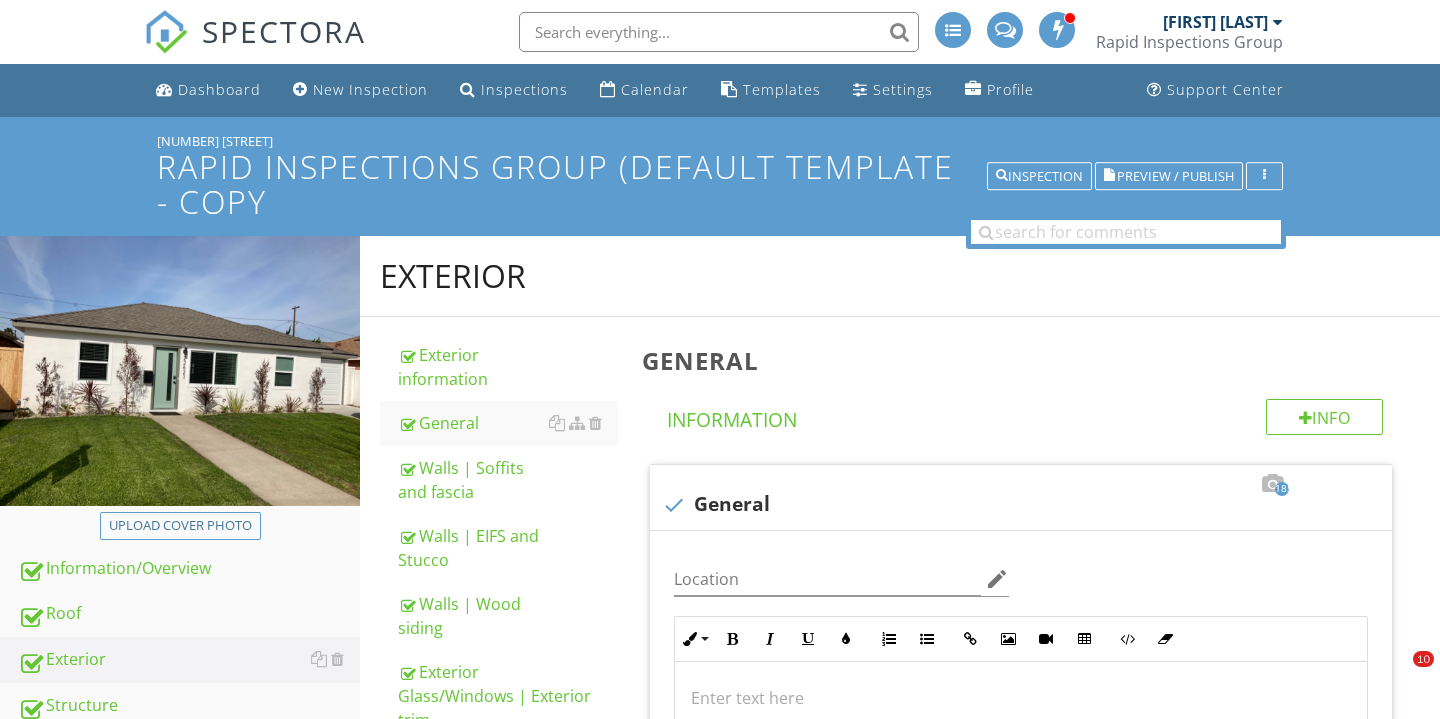 scroll, scrollTop: 9580, scrollLeft: 0, axis: vertical 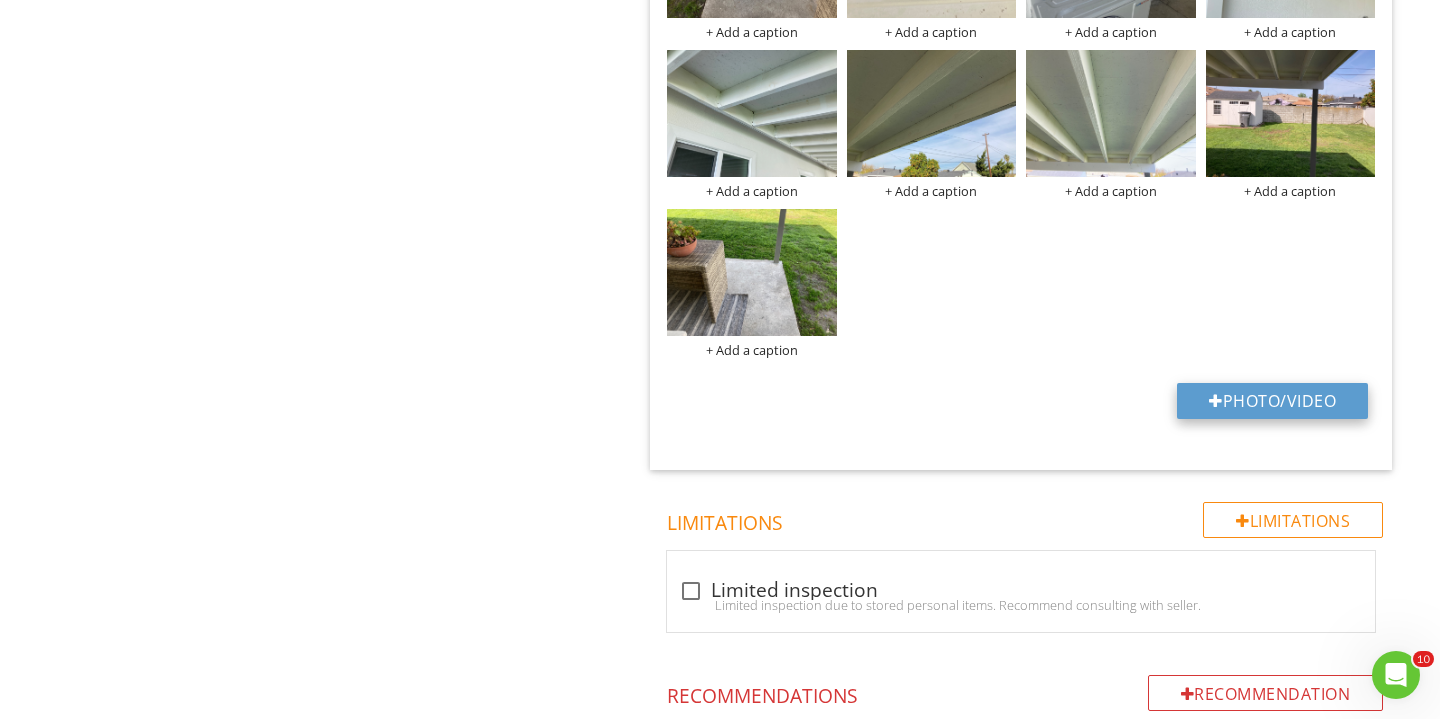 click on "Photo/Video" at bounding box center [1272, 401] 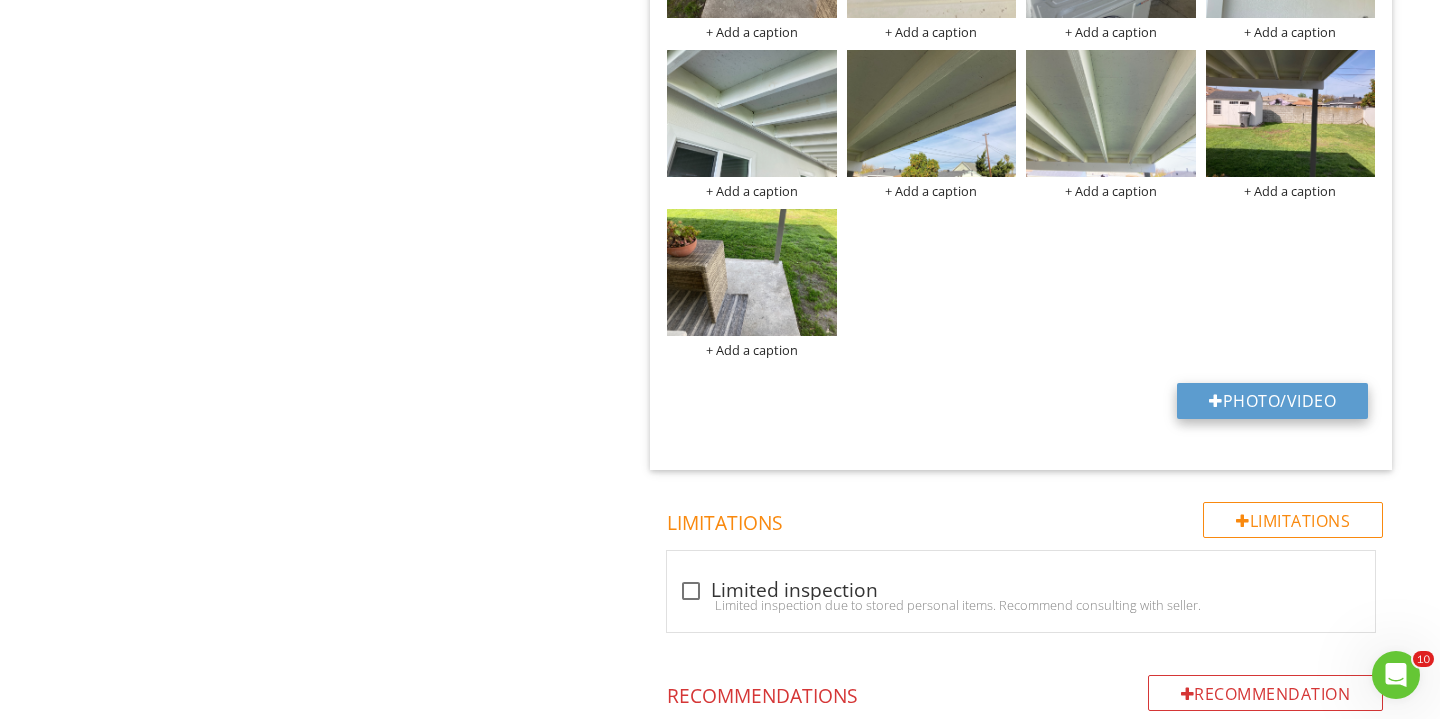 type on "C:\fakepath\IMG_1802.JPG" 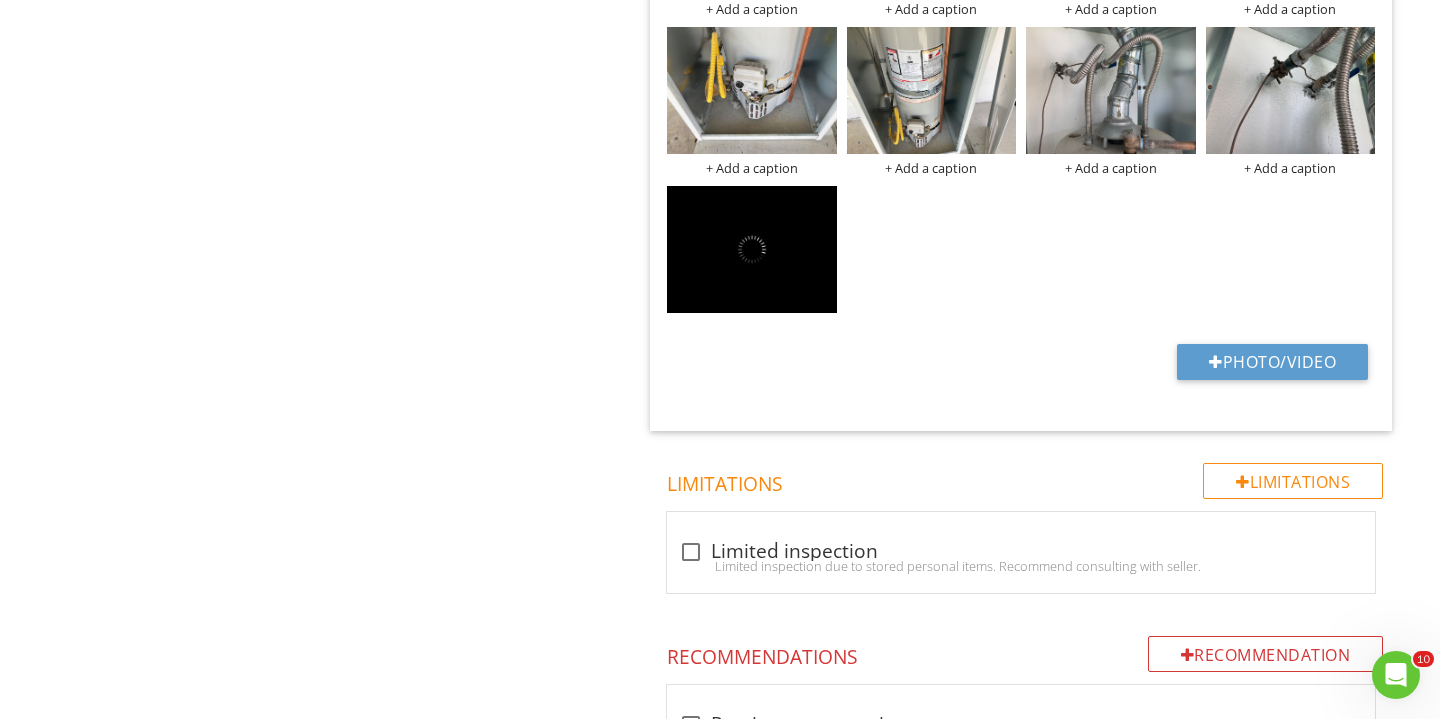 scroll, scrollTop: 11261, scrollLeft: 0, axis: vertical 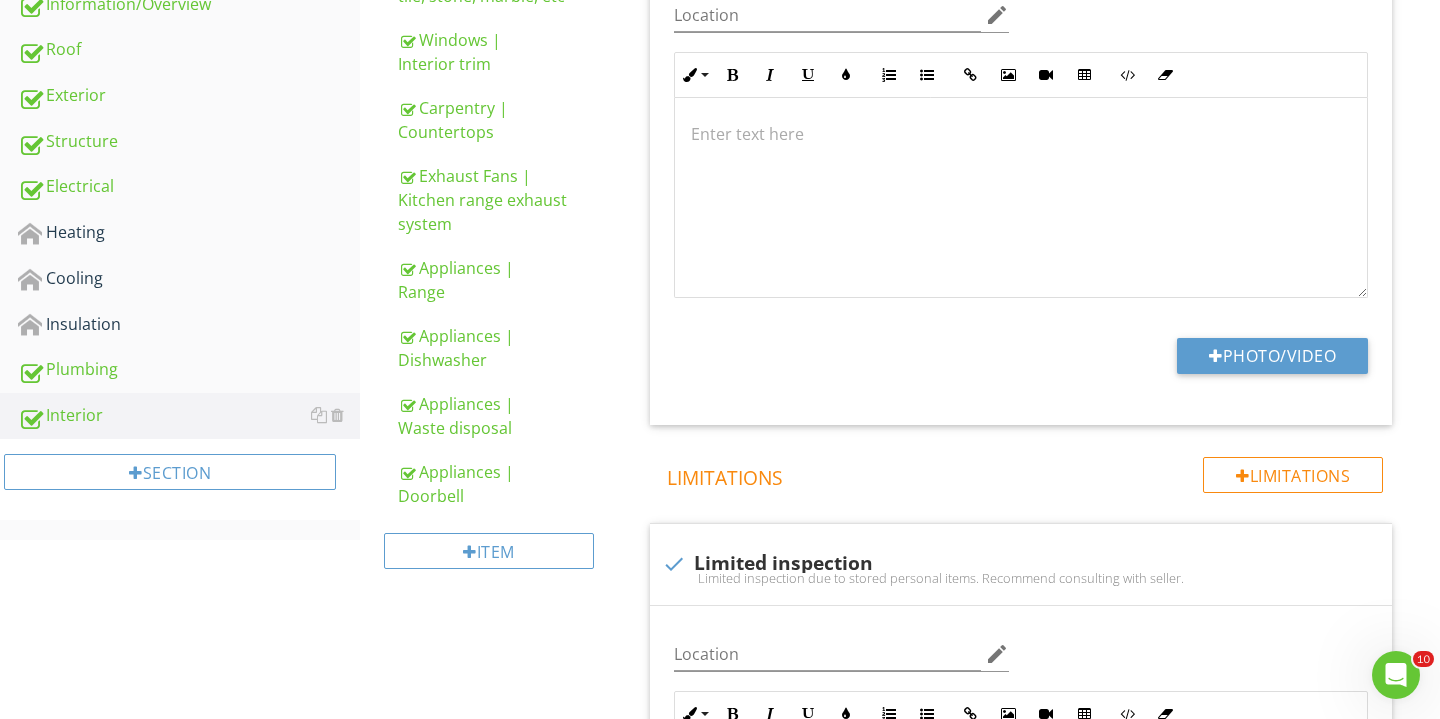 type on "C:\fakepath\IMG_2131.JPG" 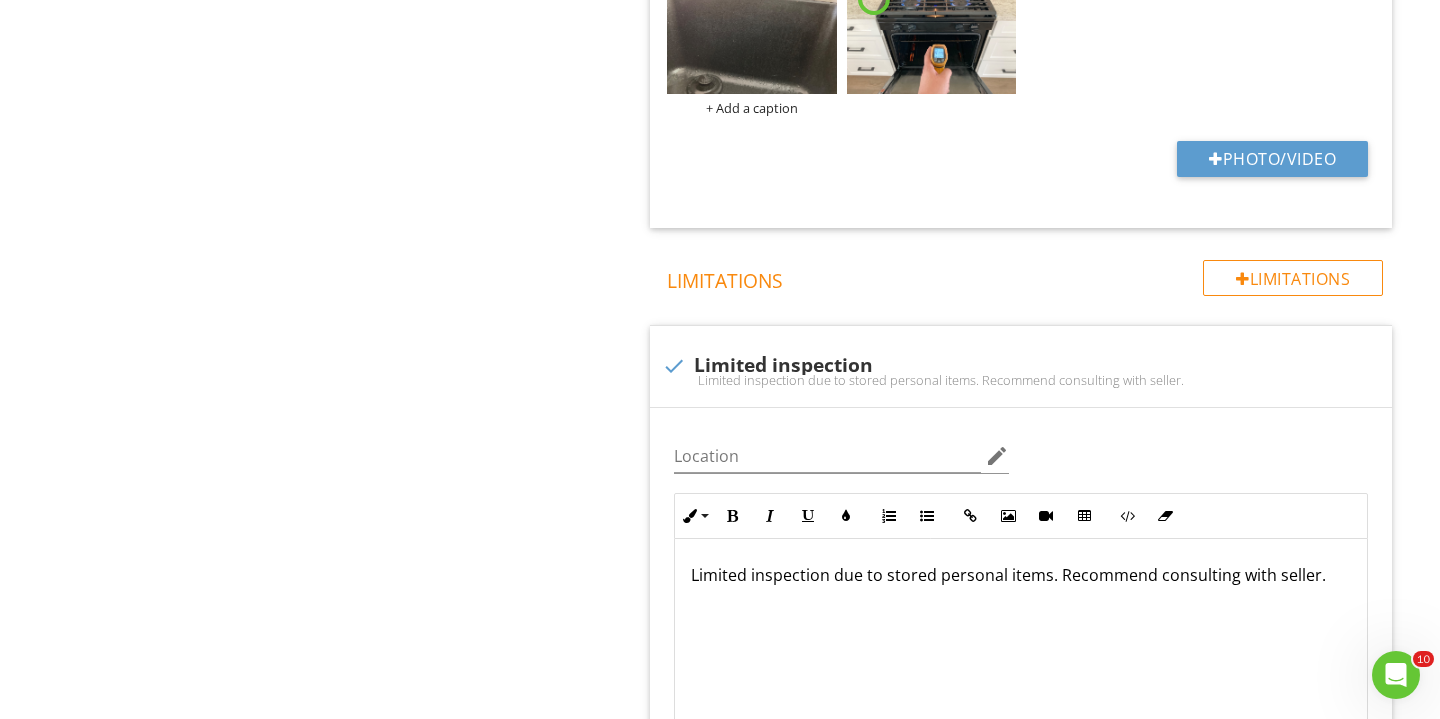 scroll, scrollTop: 2930, scrollLeft: 0, axis: vertical 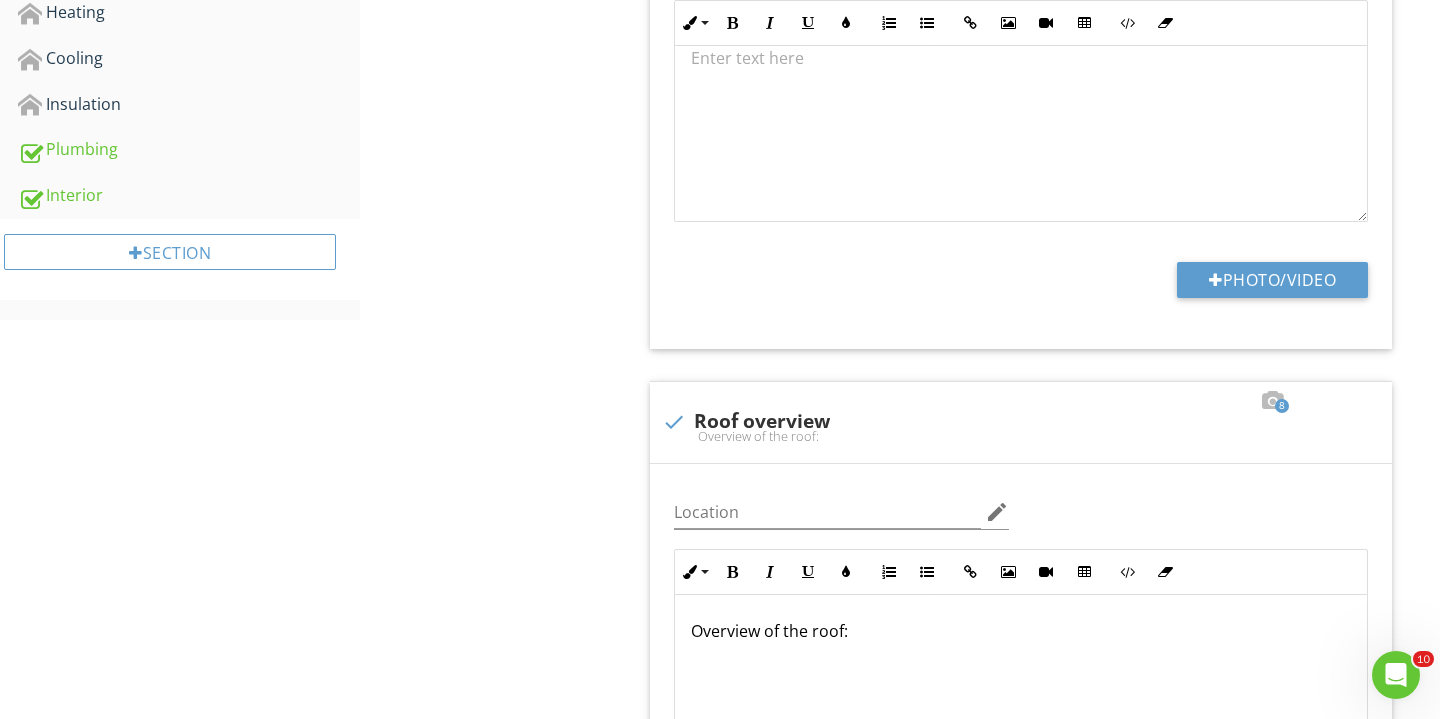 type on "C:\fakepath\IMG_2477.JPG" 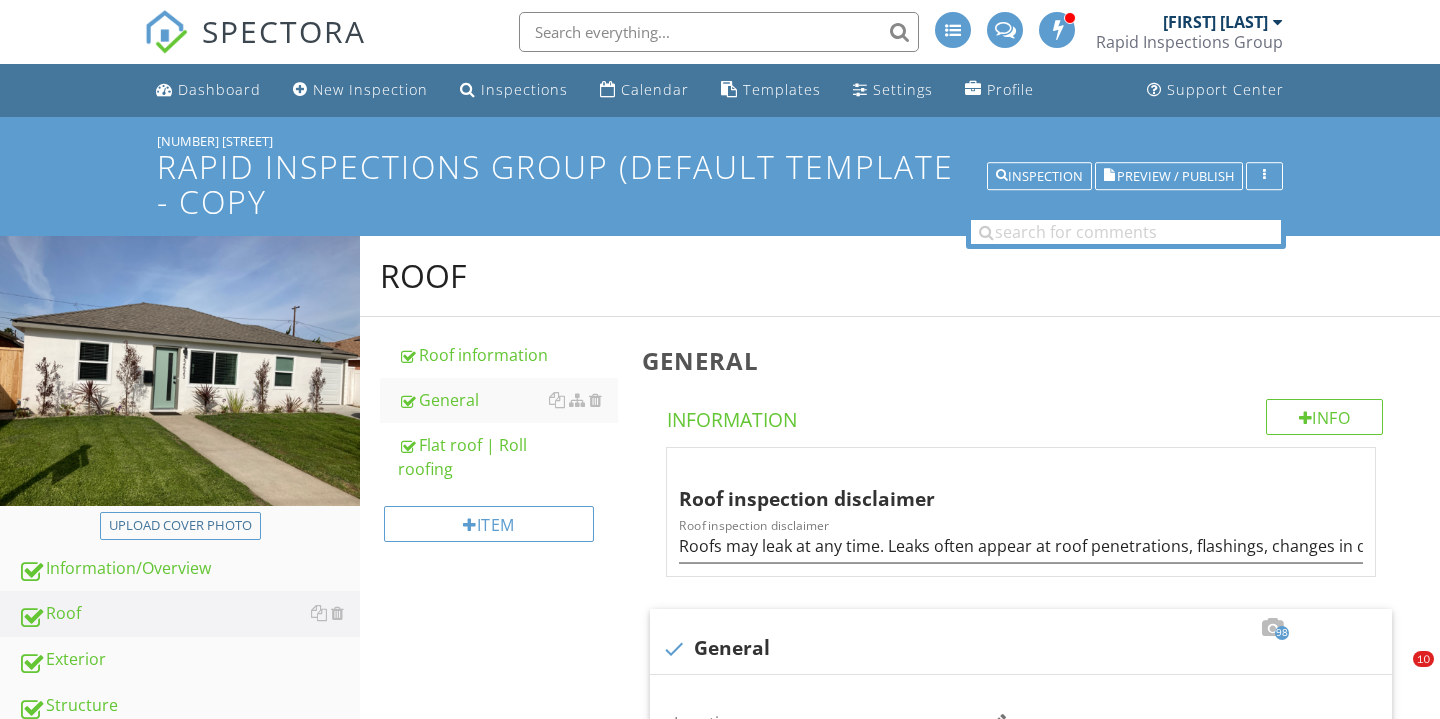 scroll, scrollTop: 4953, scrollLeft: 0, axis: vertical 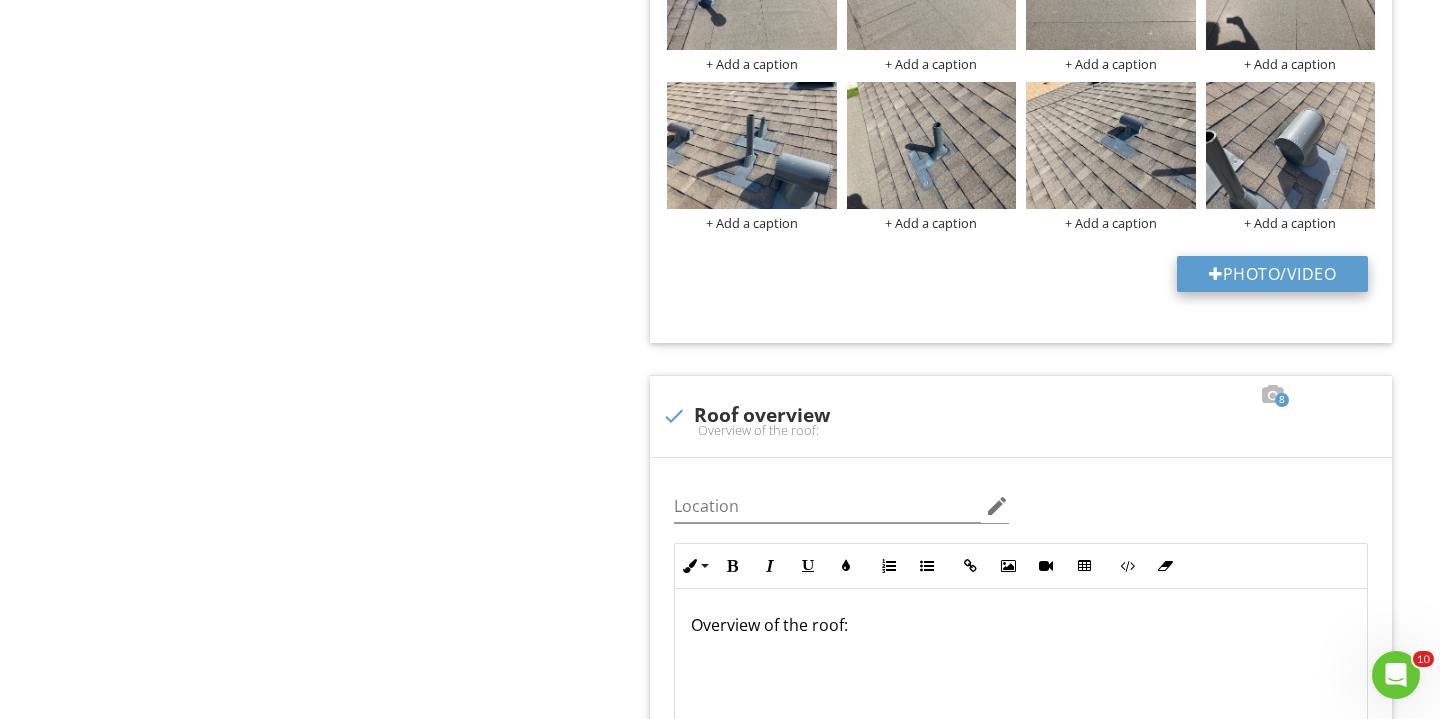 click on "Photo/Video" at bounding box center [1272, 274] 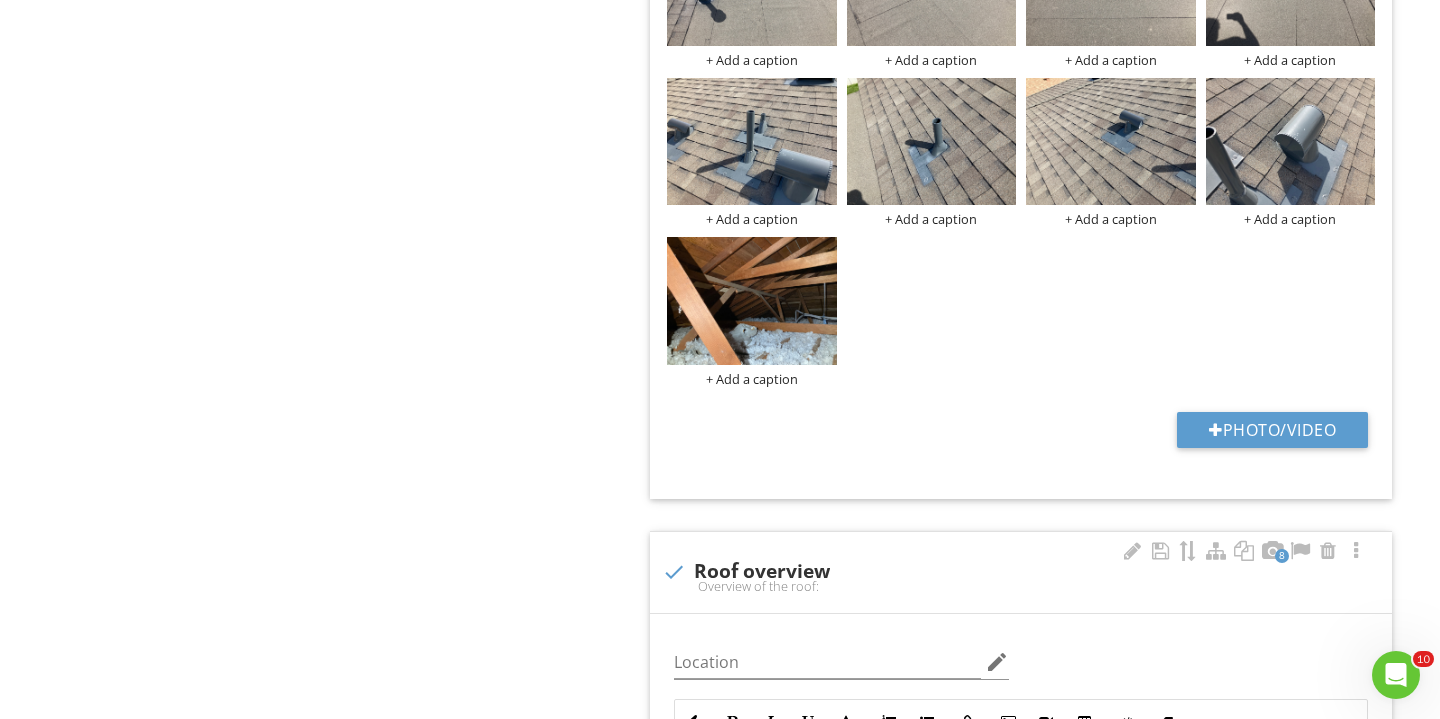 scroll, scrollTop: 5002, scrollLeft: 0, axis: vertical 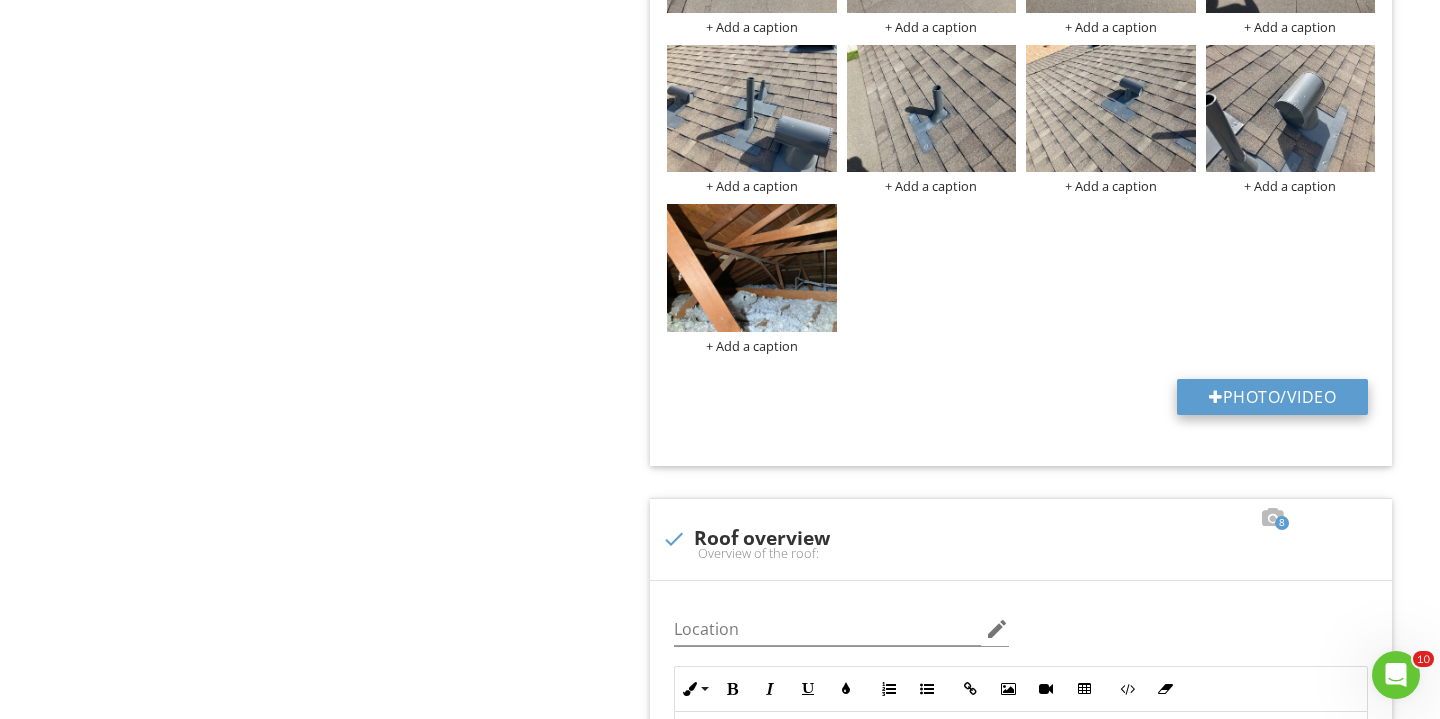 click at bounding box center (1216, 397) 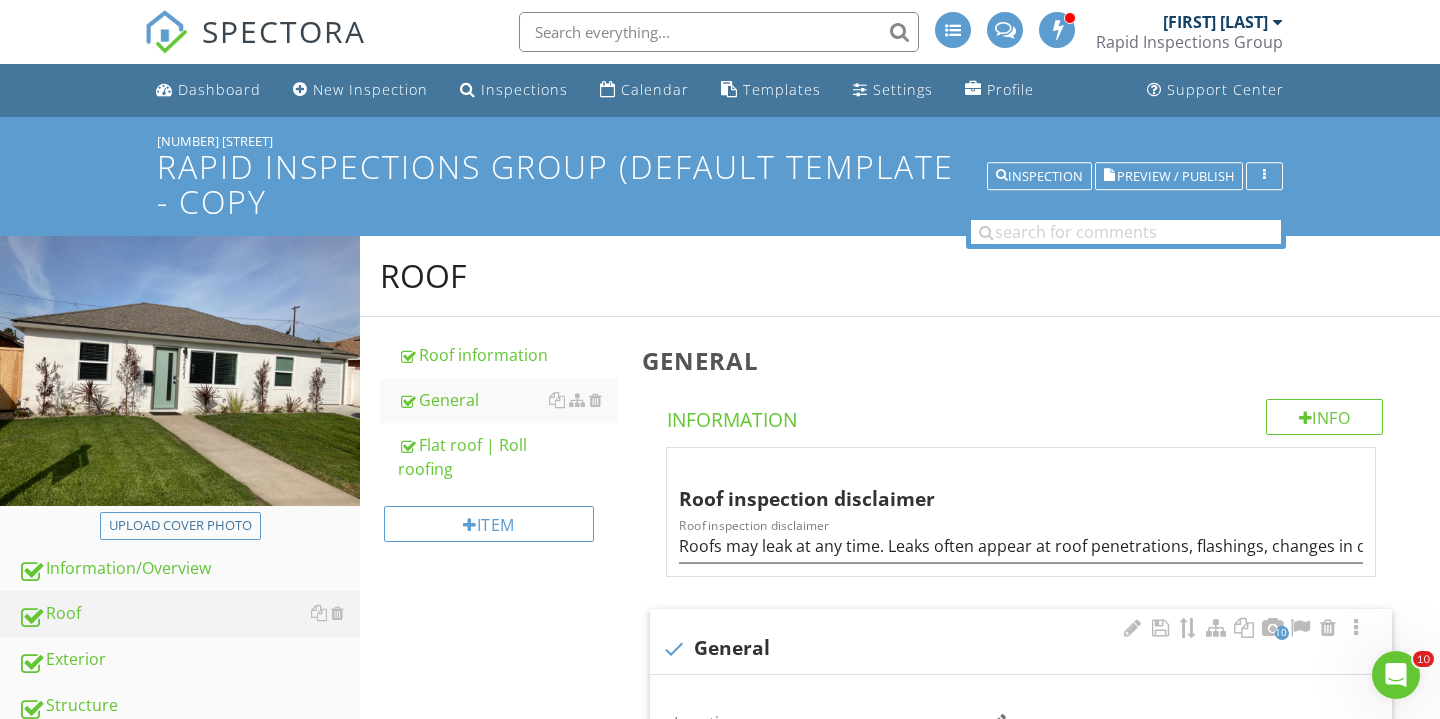 scroll, scrollTop: 0, scrollLeft: 0, axis: both 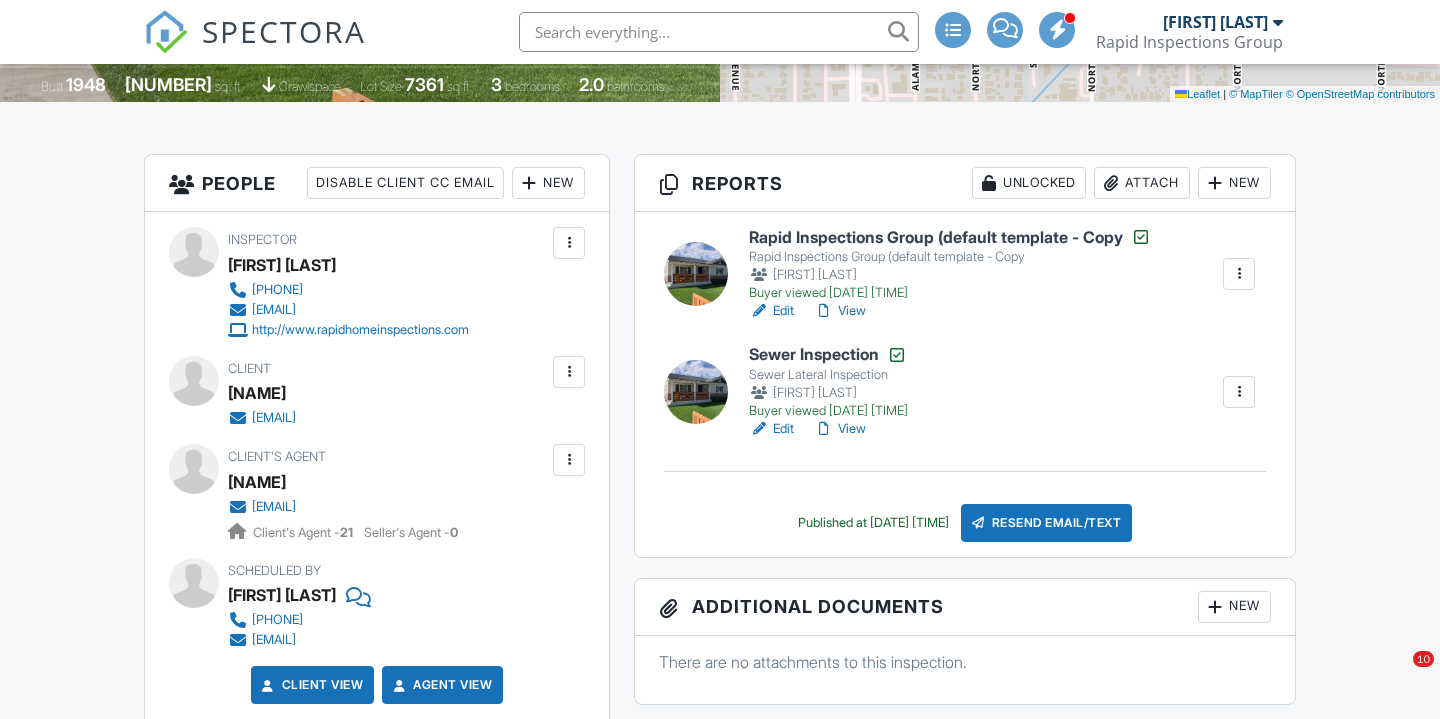 click at bounding box center [696, 274] 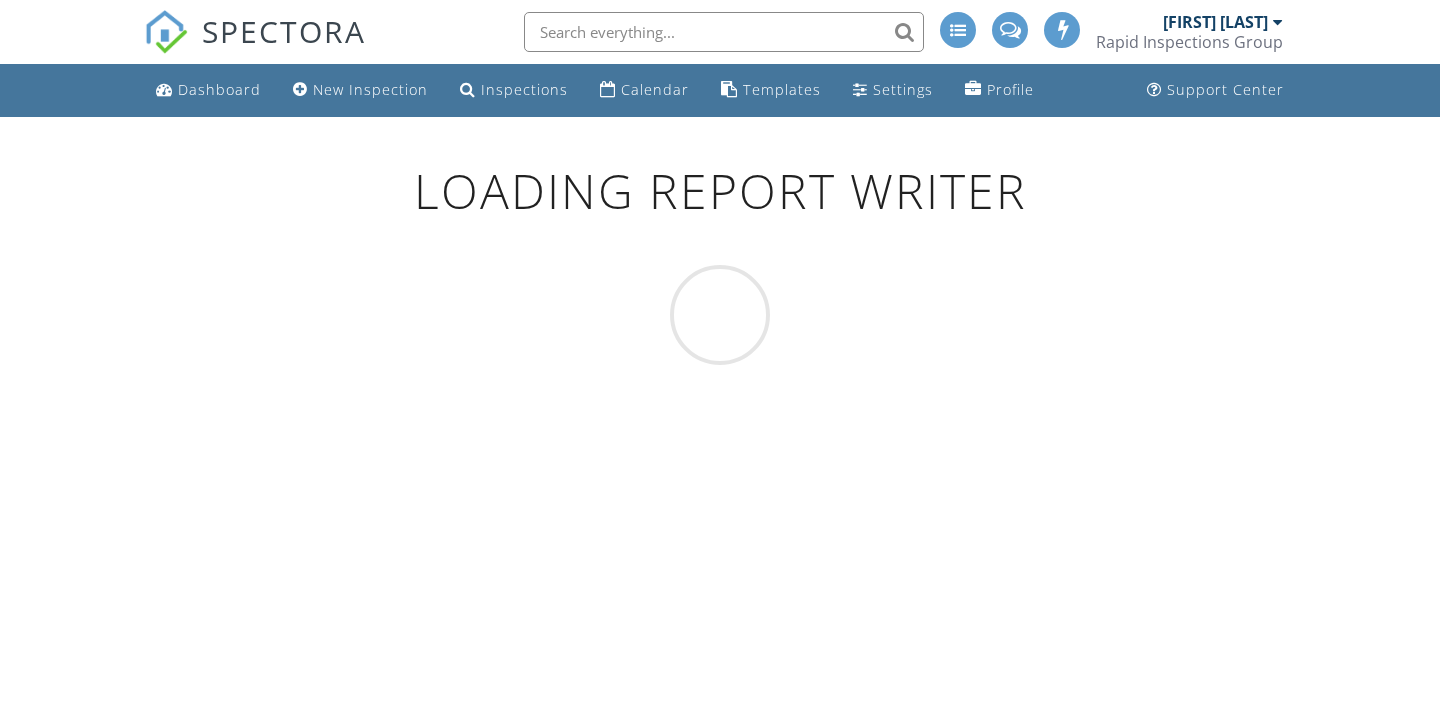 scroll, scrollTop: 0, scrollLeft: 0, axis: both 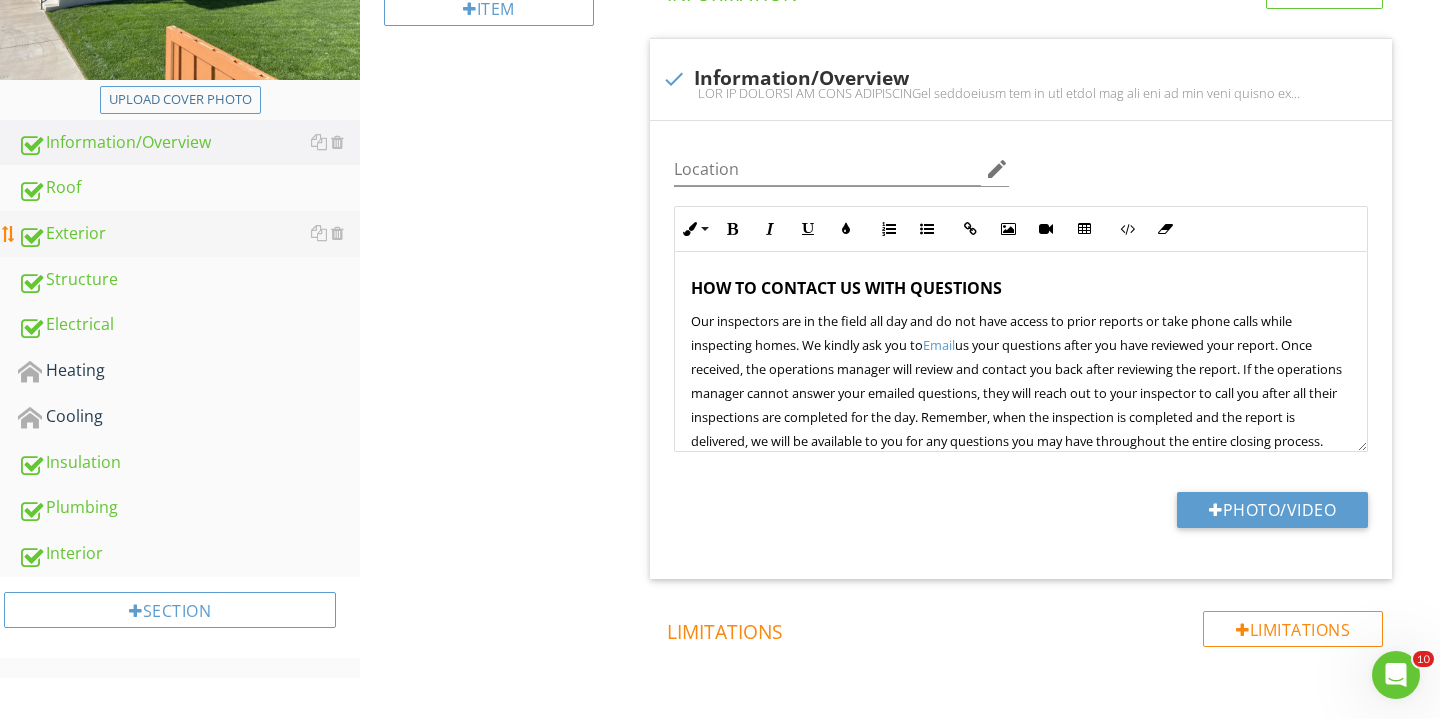 click on "Exterior" at bounding box center (189, 234) 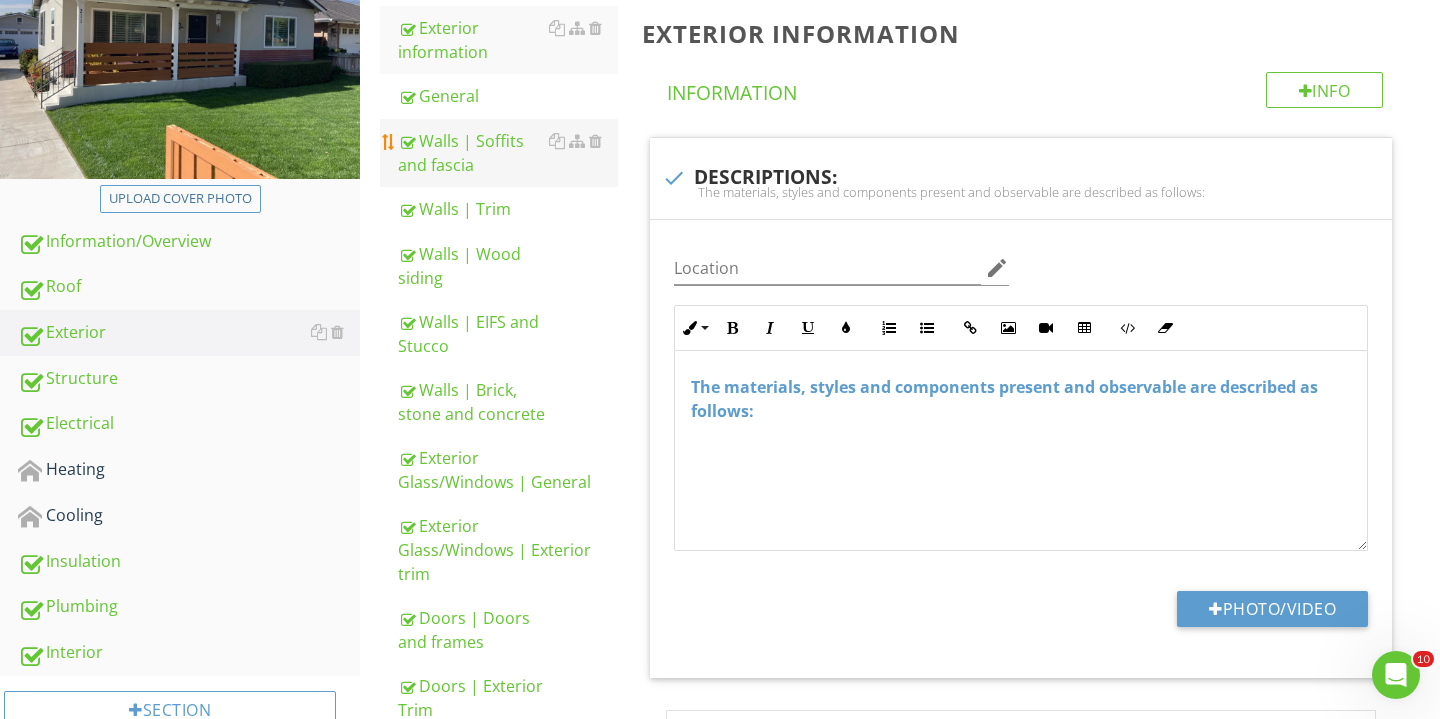 scroll, scrollTop: 290, scrollLeft: 0, axis: vertical 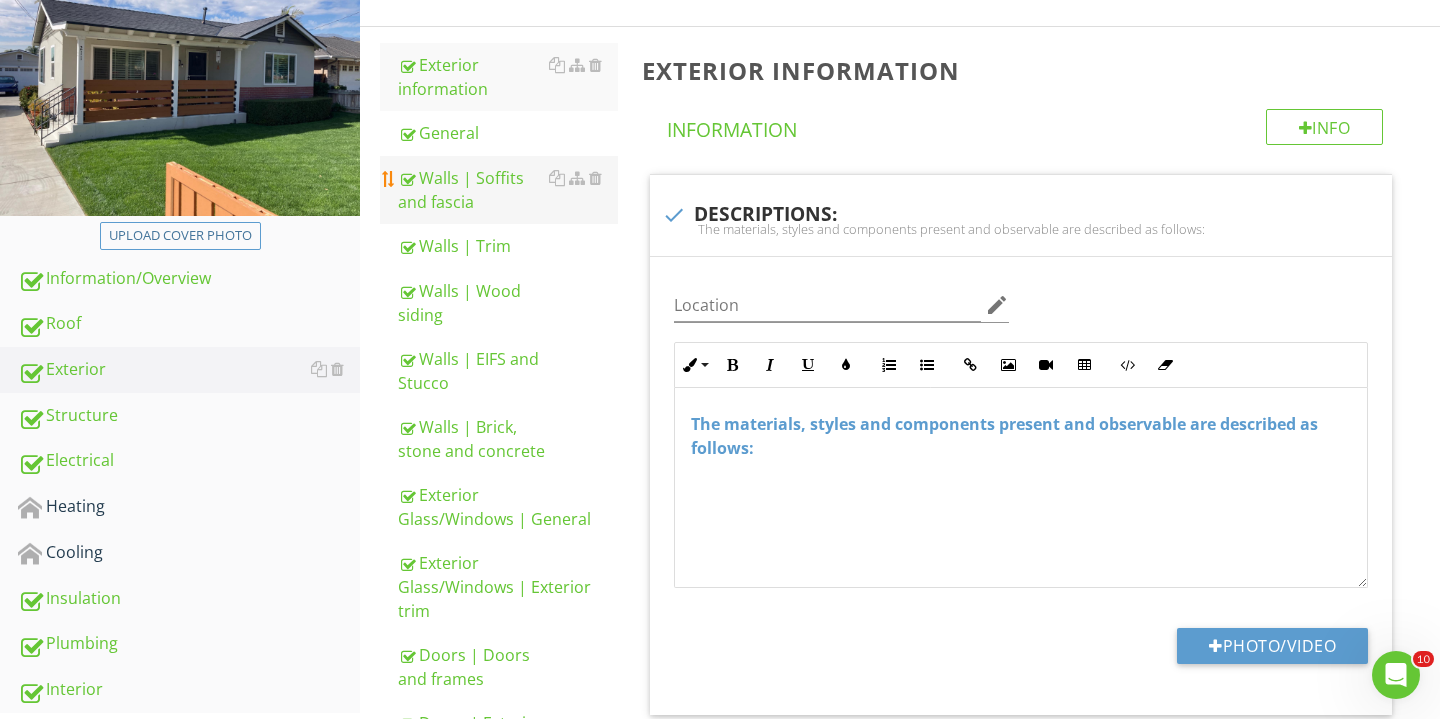 click on "Walls | Soffits and fascia" at bounding box center [508, 190] 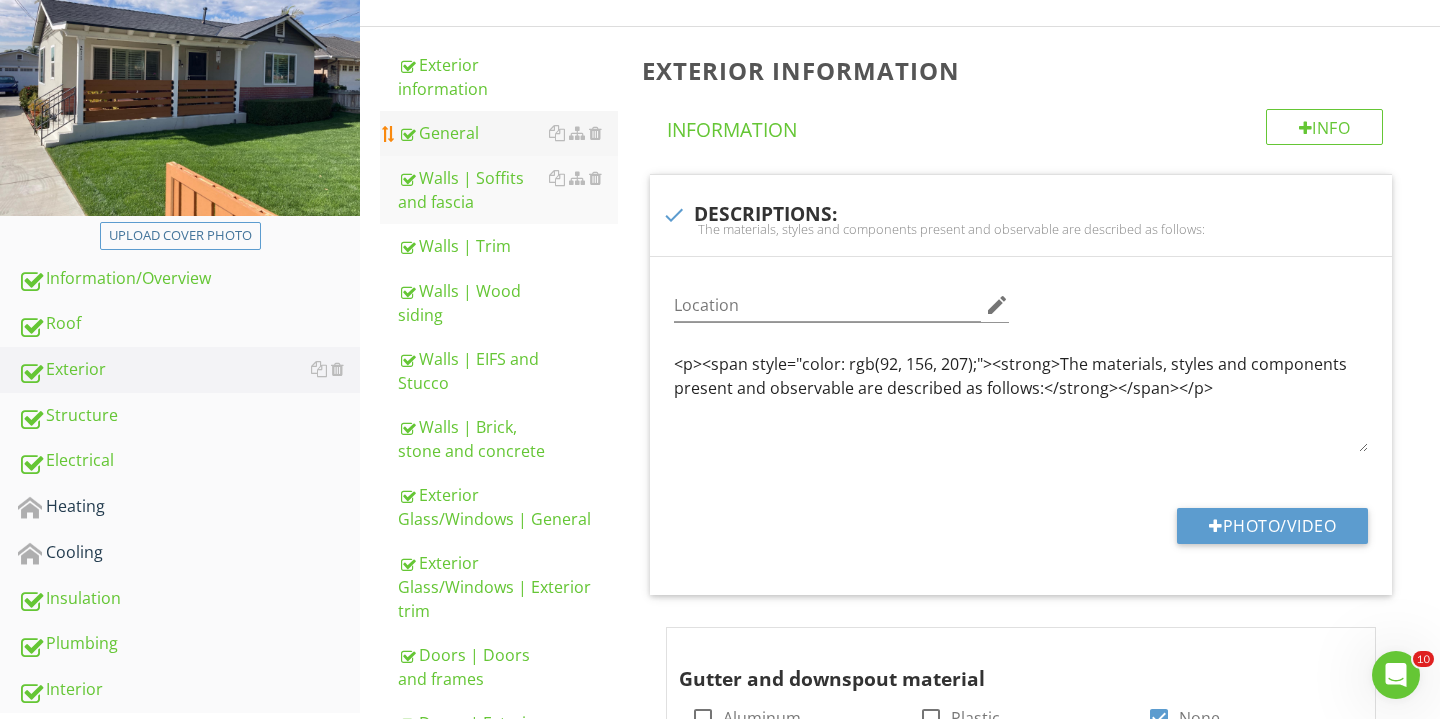 click on "General" at bounding box center [508, 133] 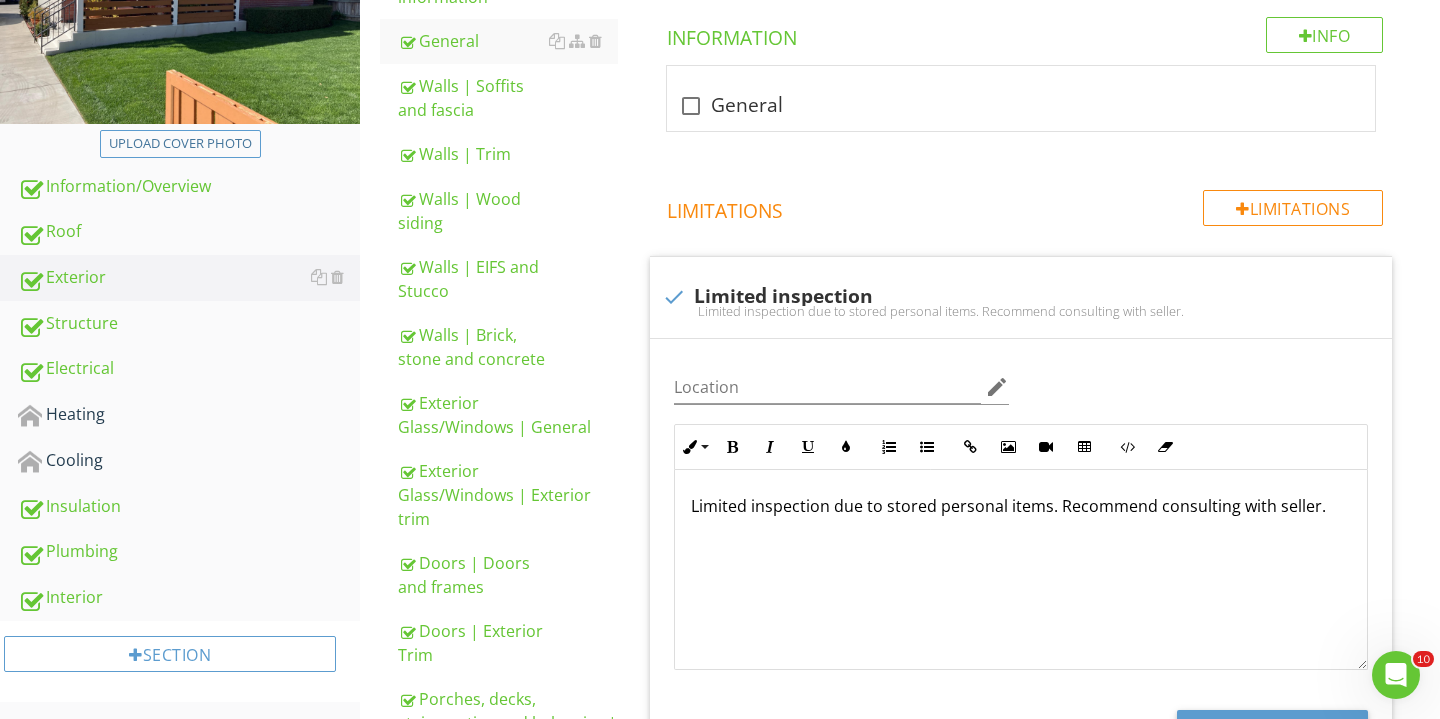scroll, scrollTop: 327, scrollLeft: 0, axis: vertical 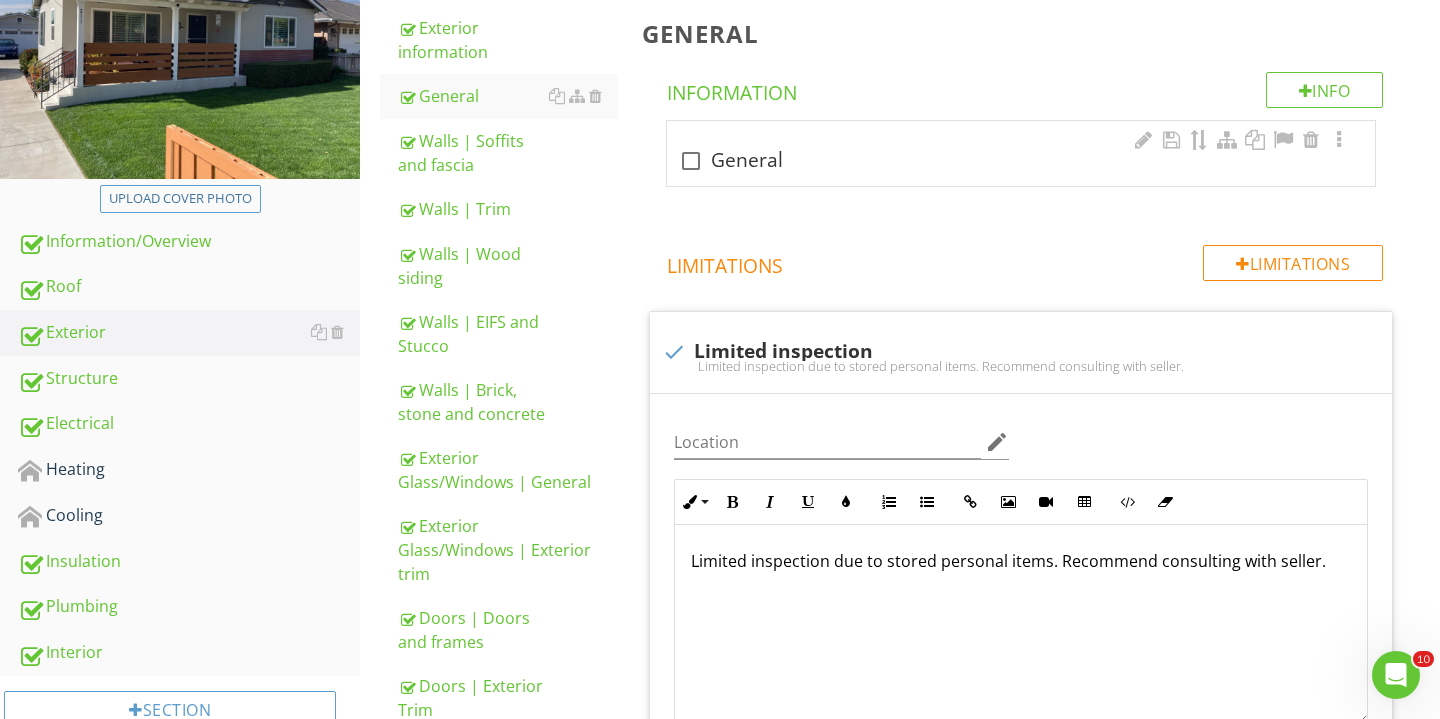click at bounding box center (691, 161) 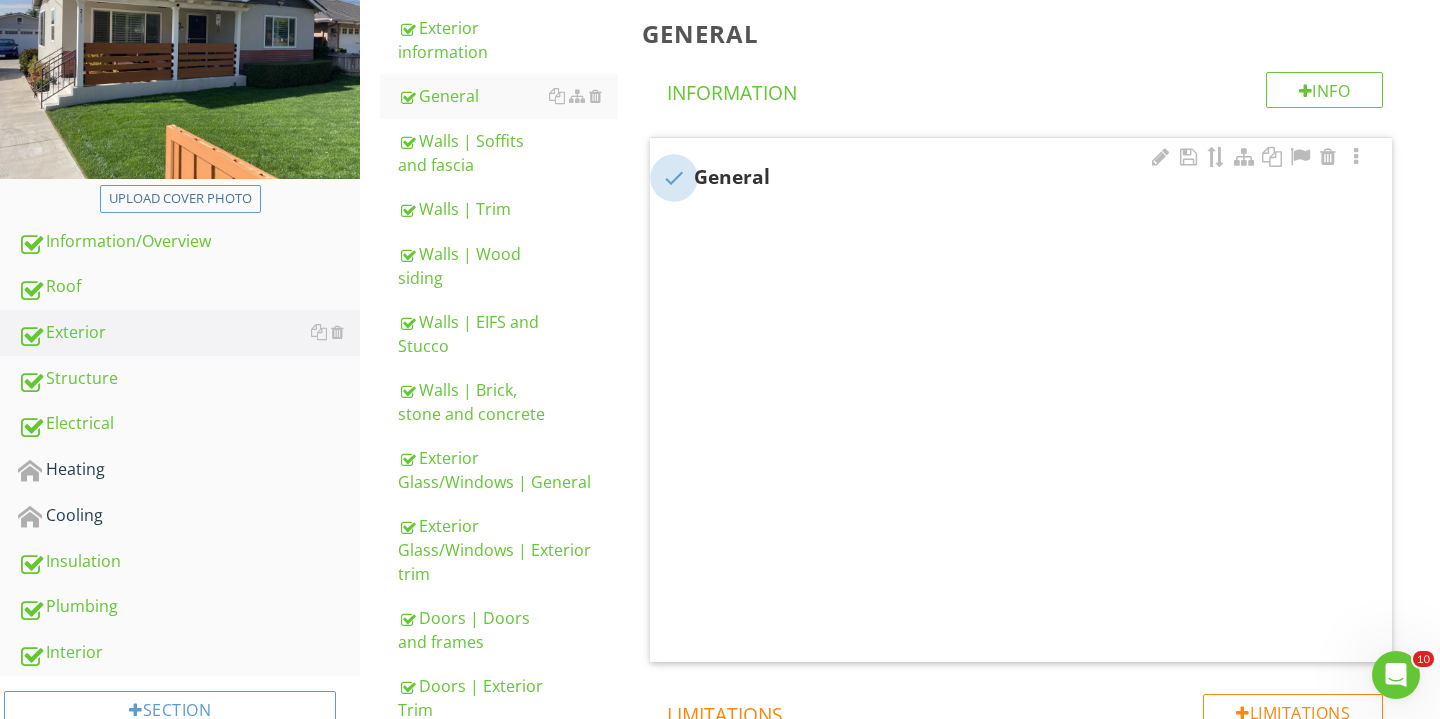 checkbox on "true" 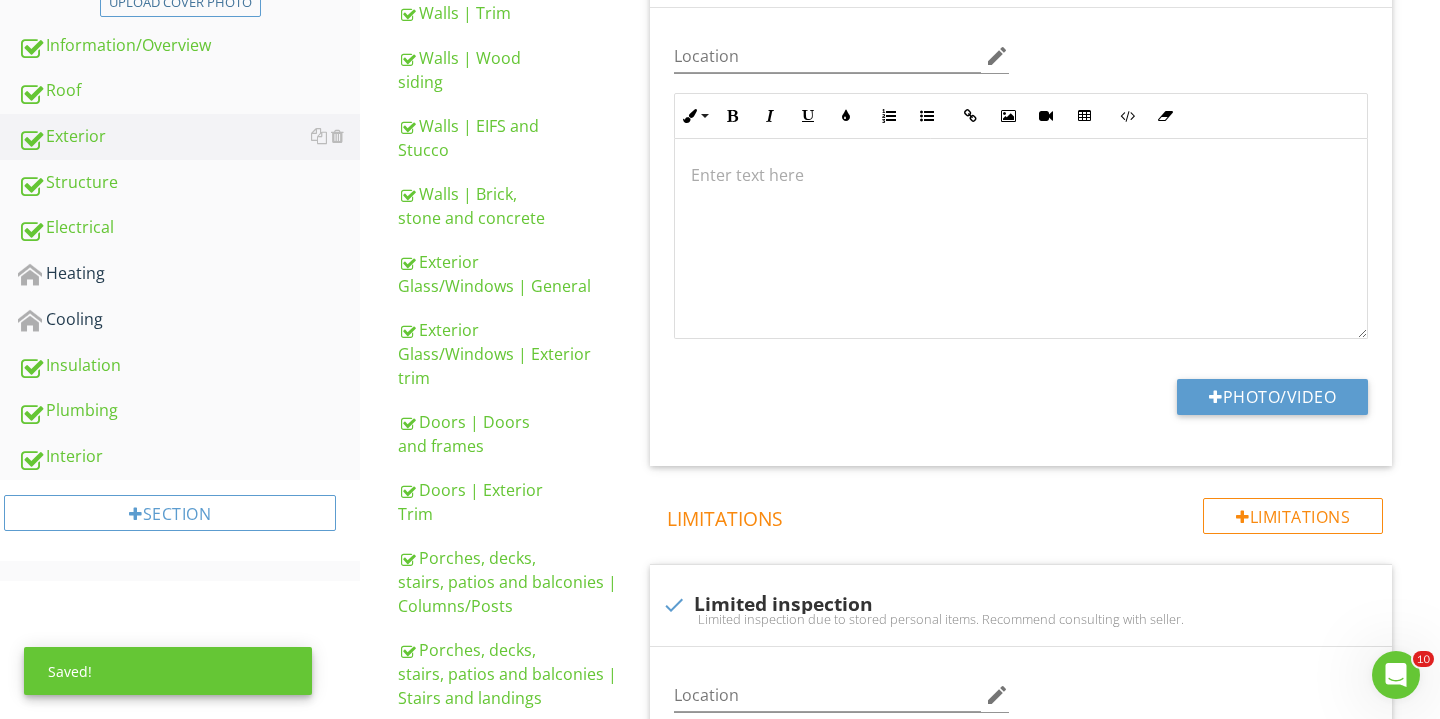 scroll, scrollTop: 537, scrollLeft: 0, axis: vertical 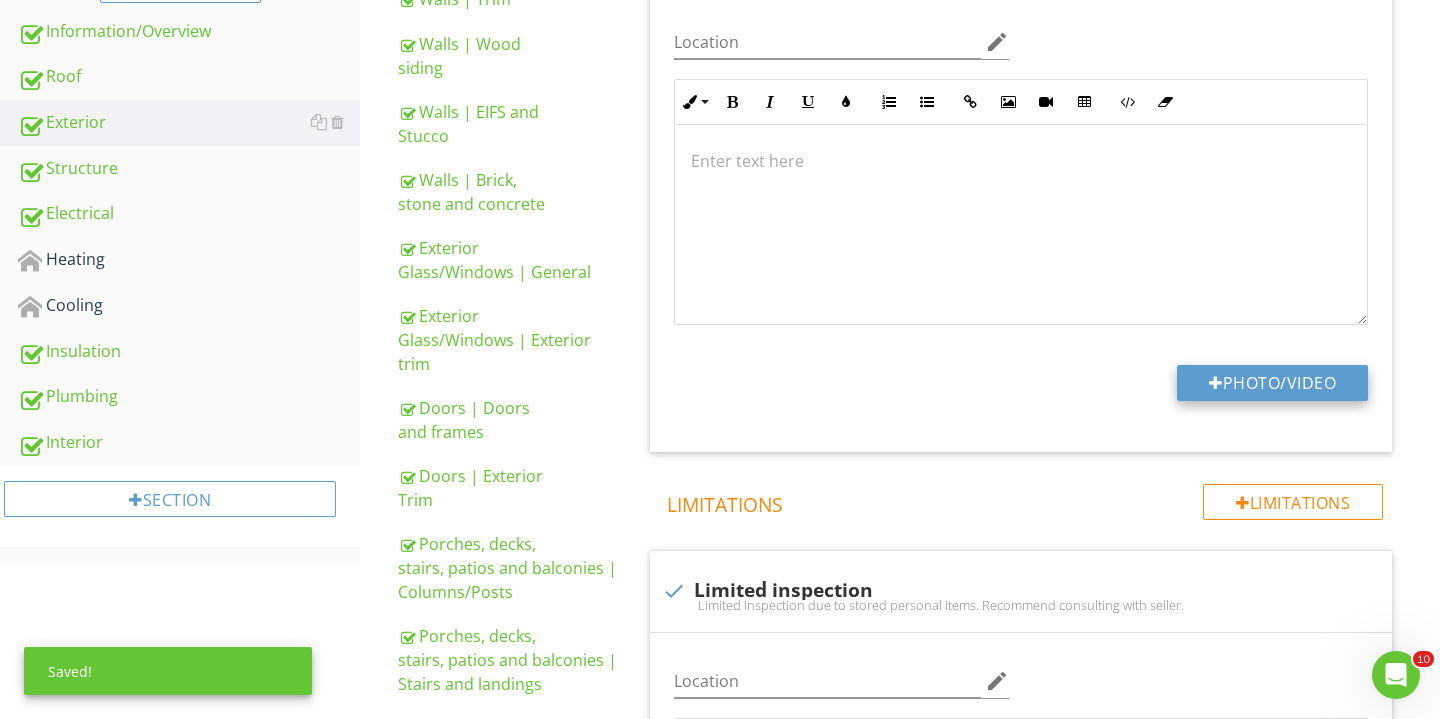 click on "Photo/Video" at bounding box center [1272, 383] 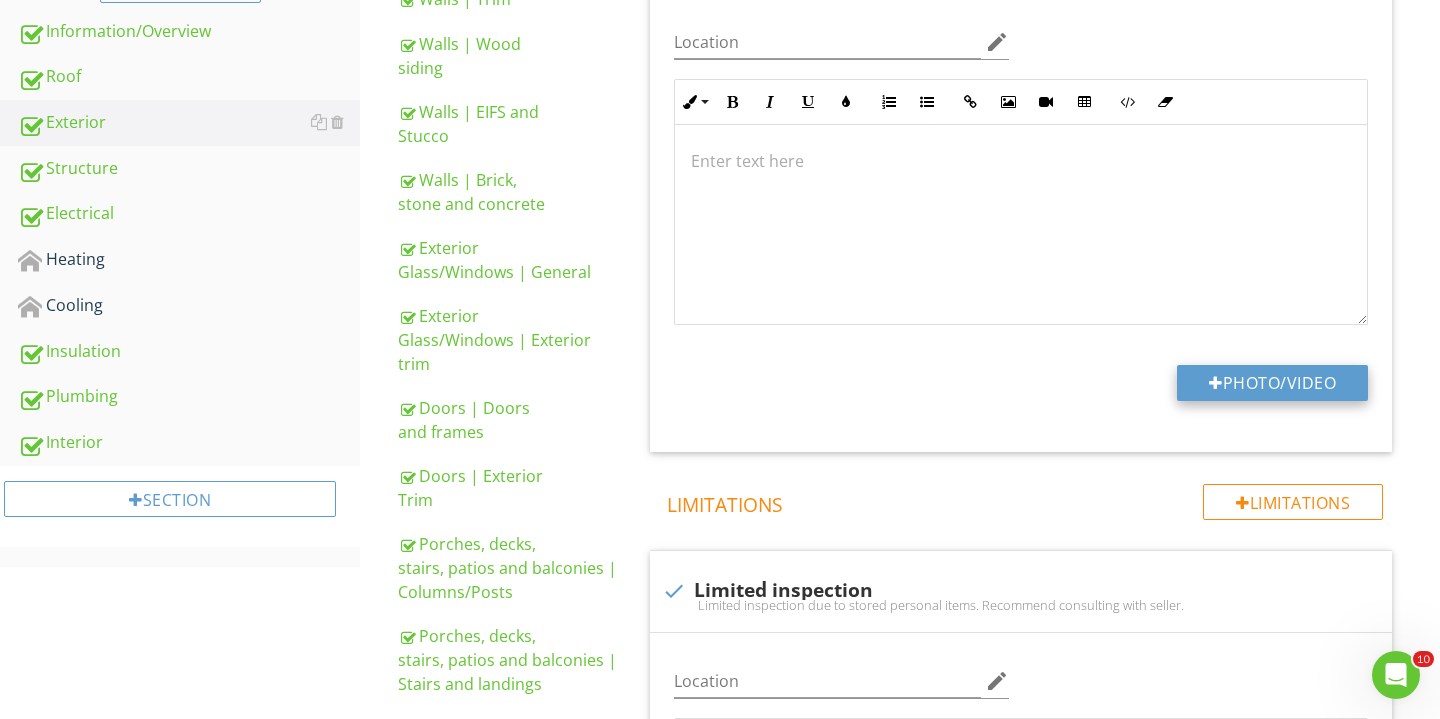 type on "C:\fakepath\IMG_2585.JPG" 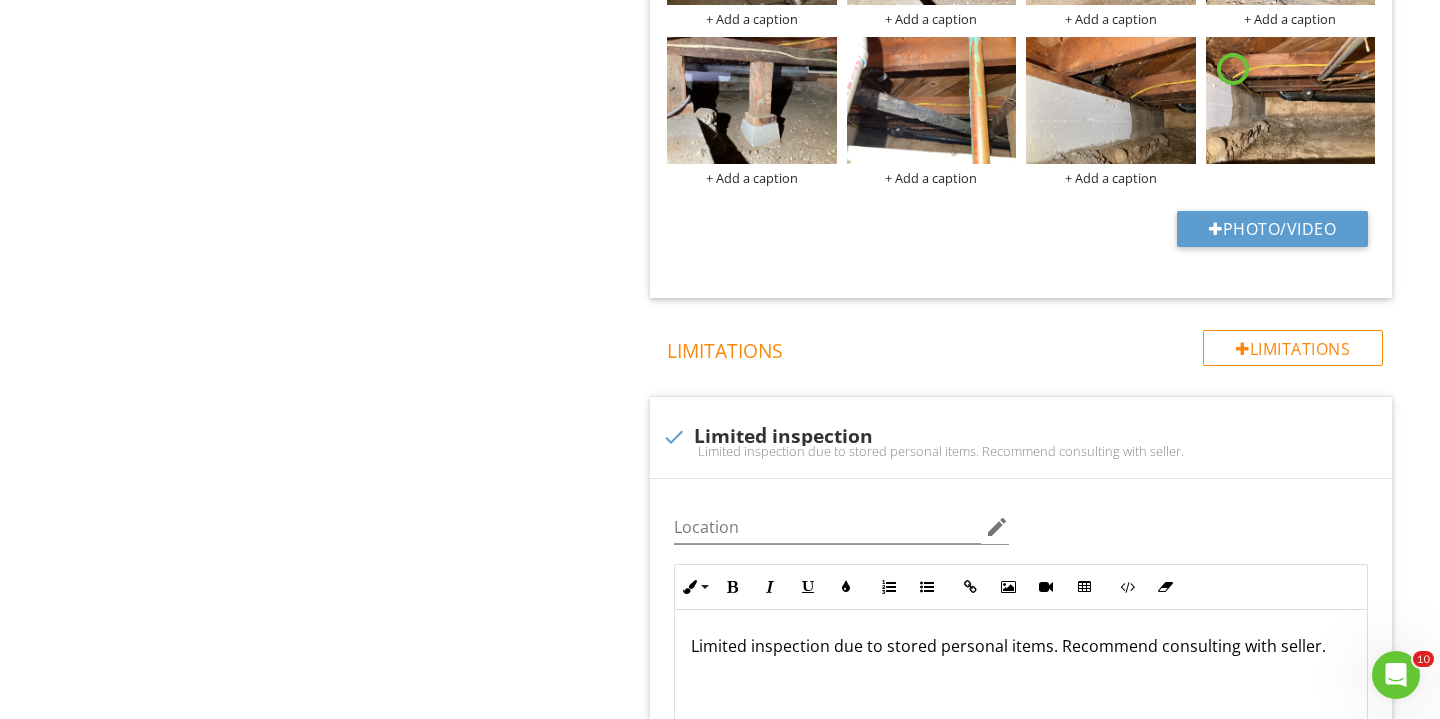 scroll, scrollTop: 2127, scrollLeft: 0, axis: vertical 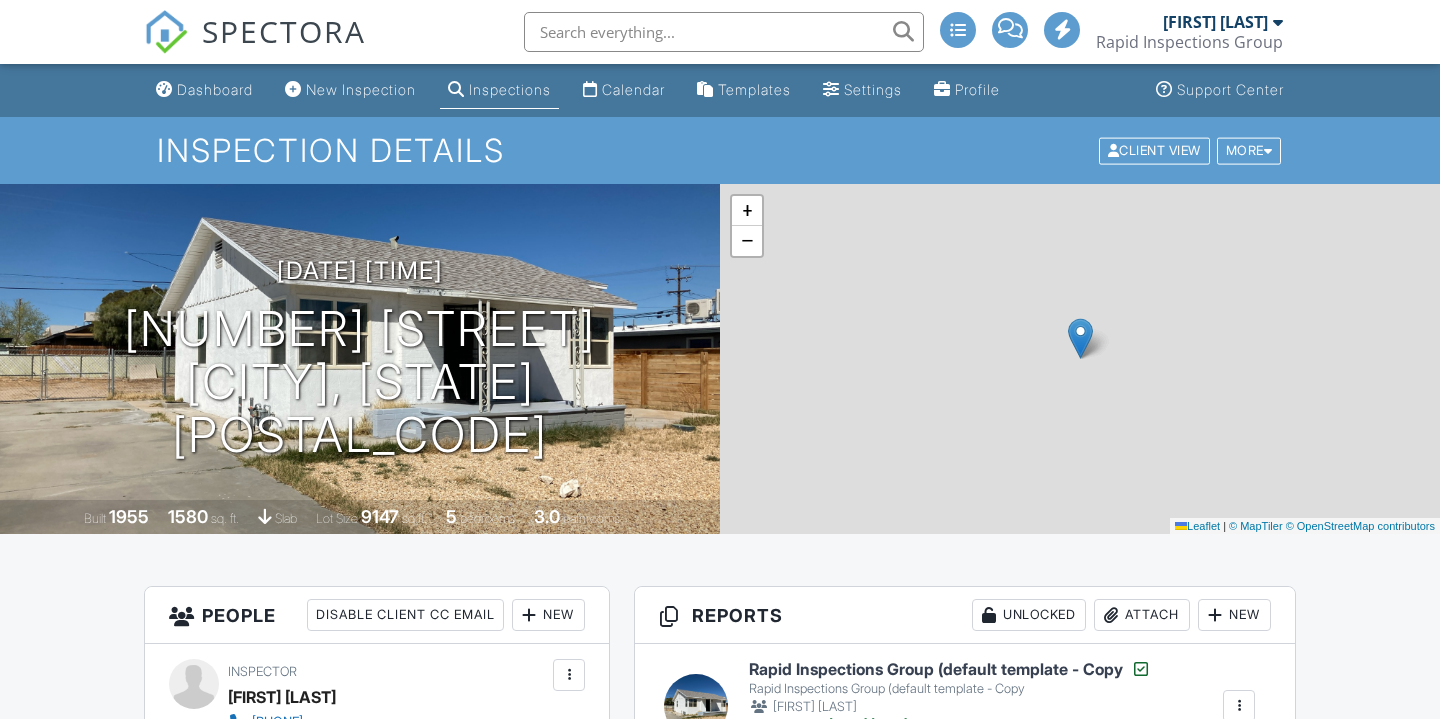 click at bounding box center (696, 706) 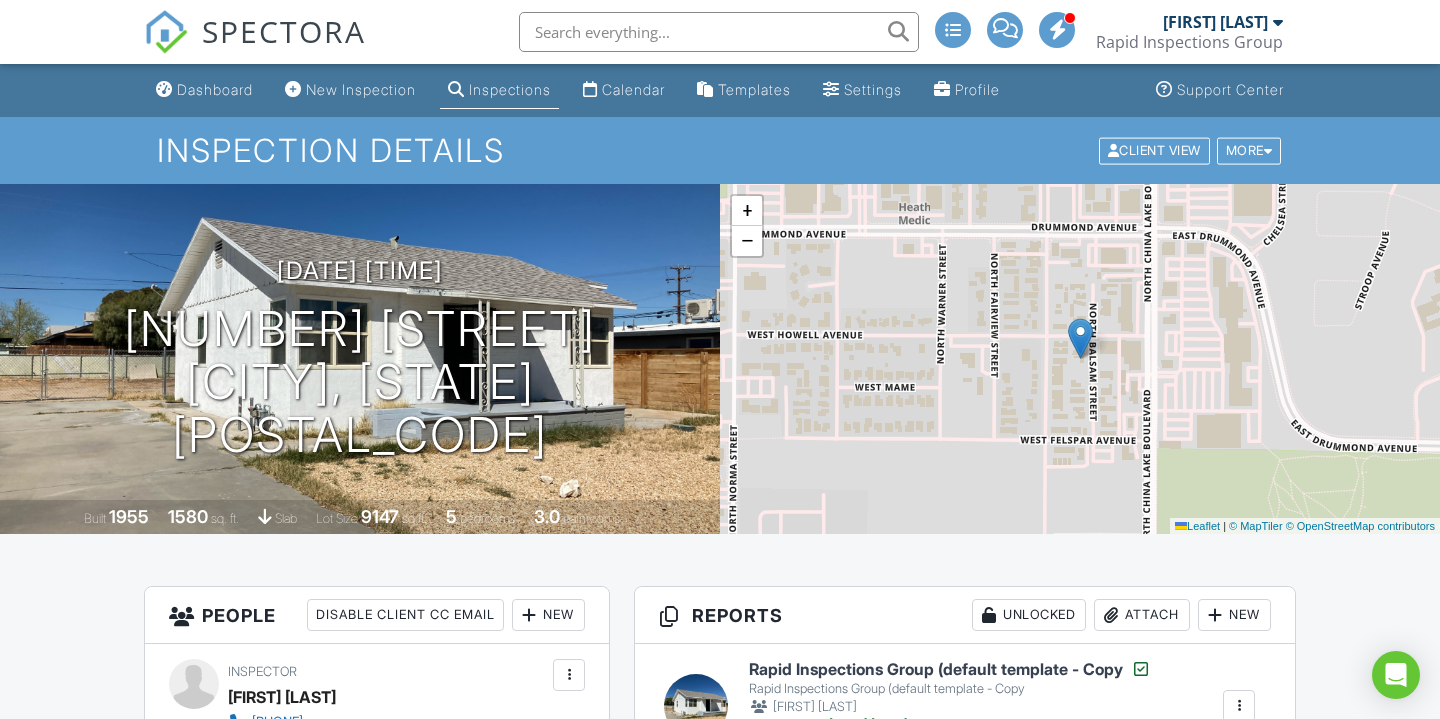 scroll, scrollTop: 368, scrollLeft: 0, axis: vertical 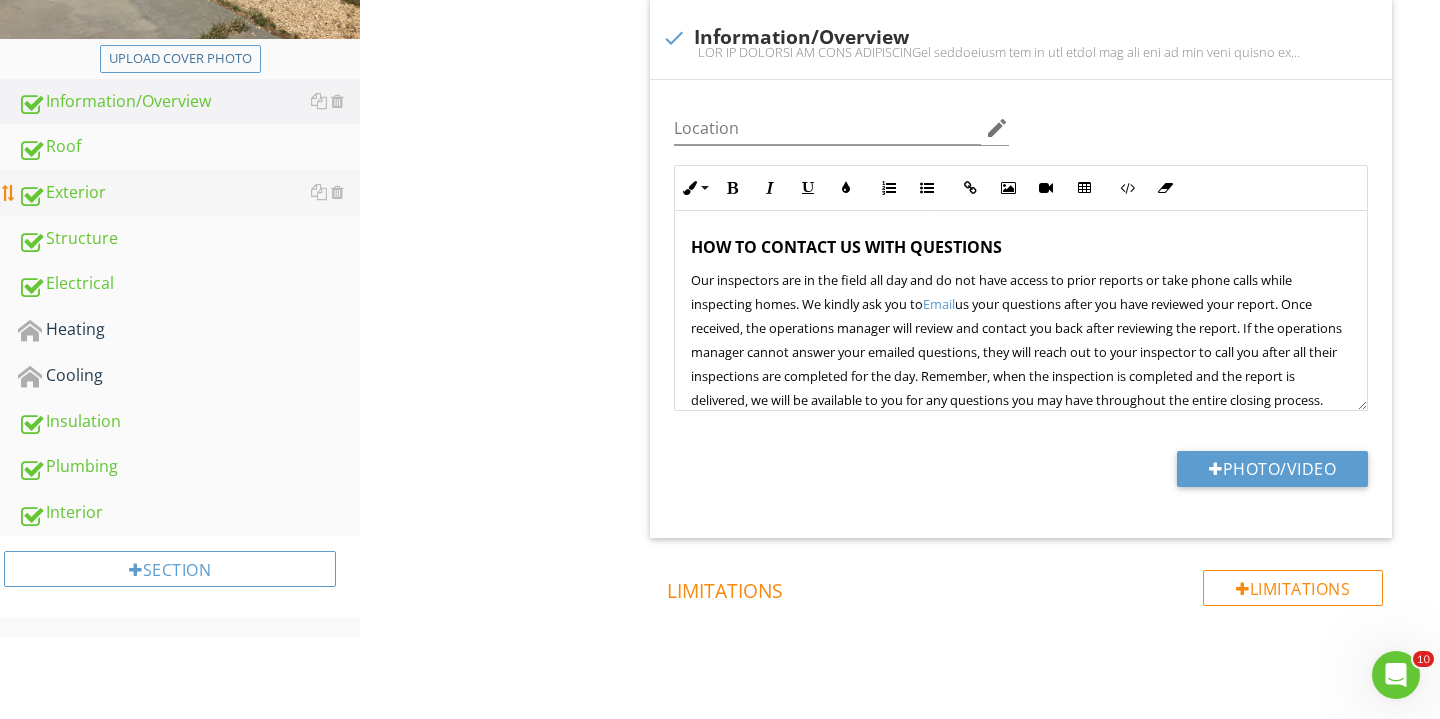 click on "Exterior" at bounding box center [189, 193] 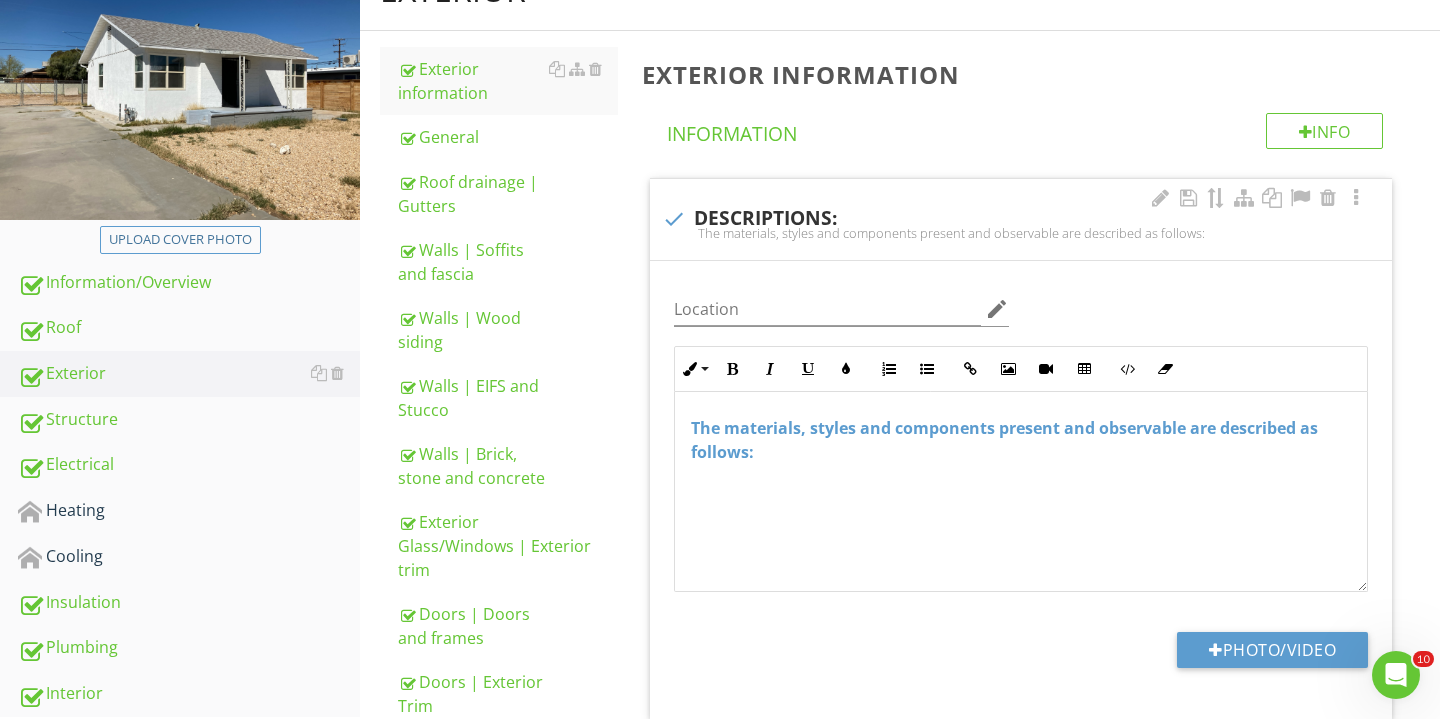 scroll, scrollTop: 172, scrollLeft: 0, axis: vertical 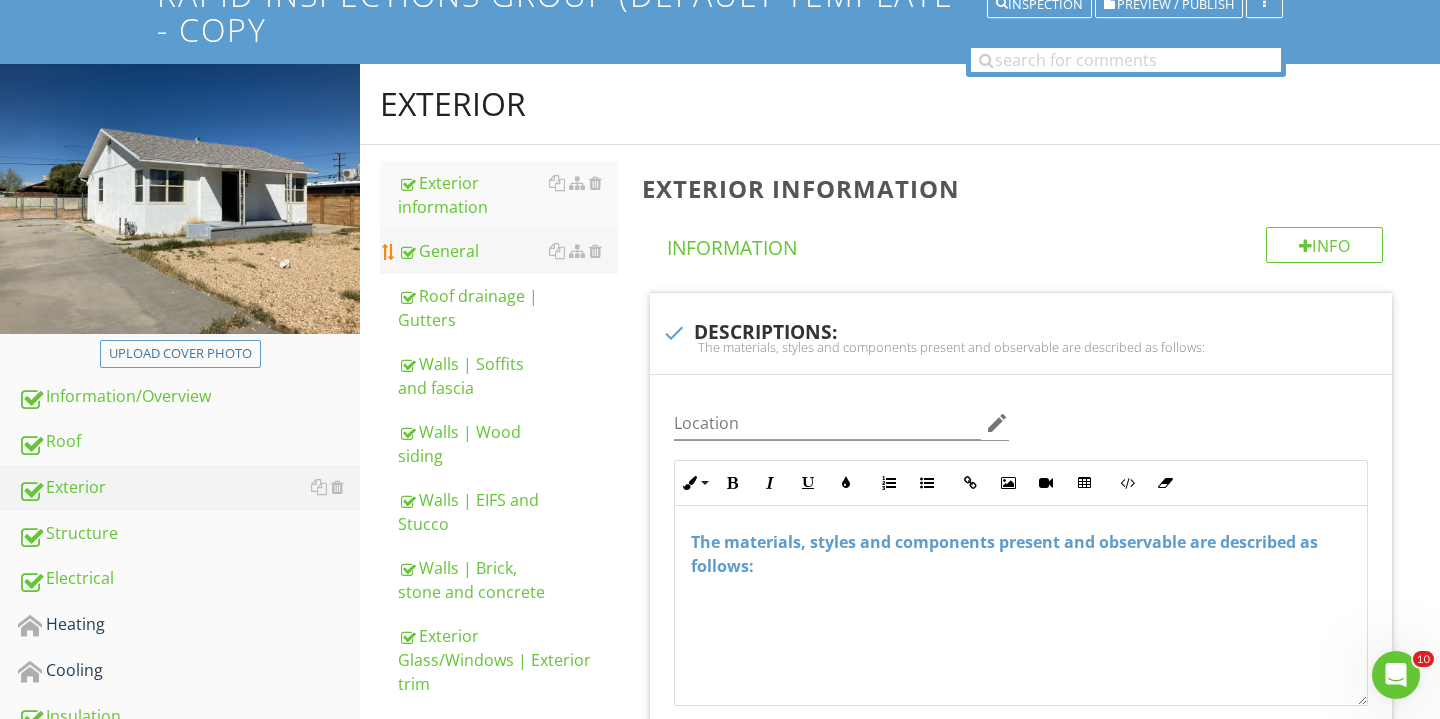 click on "General" at bounding box center (508, 251) 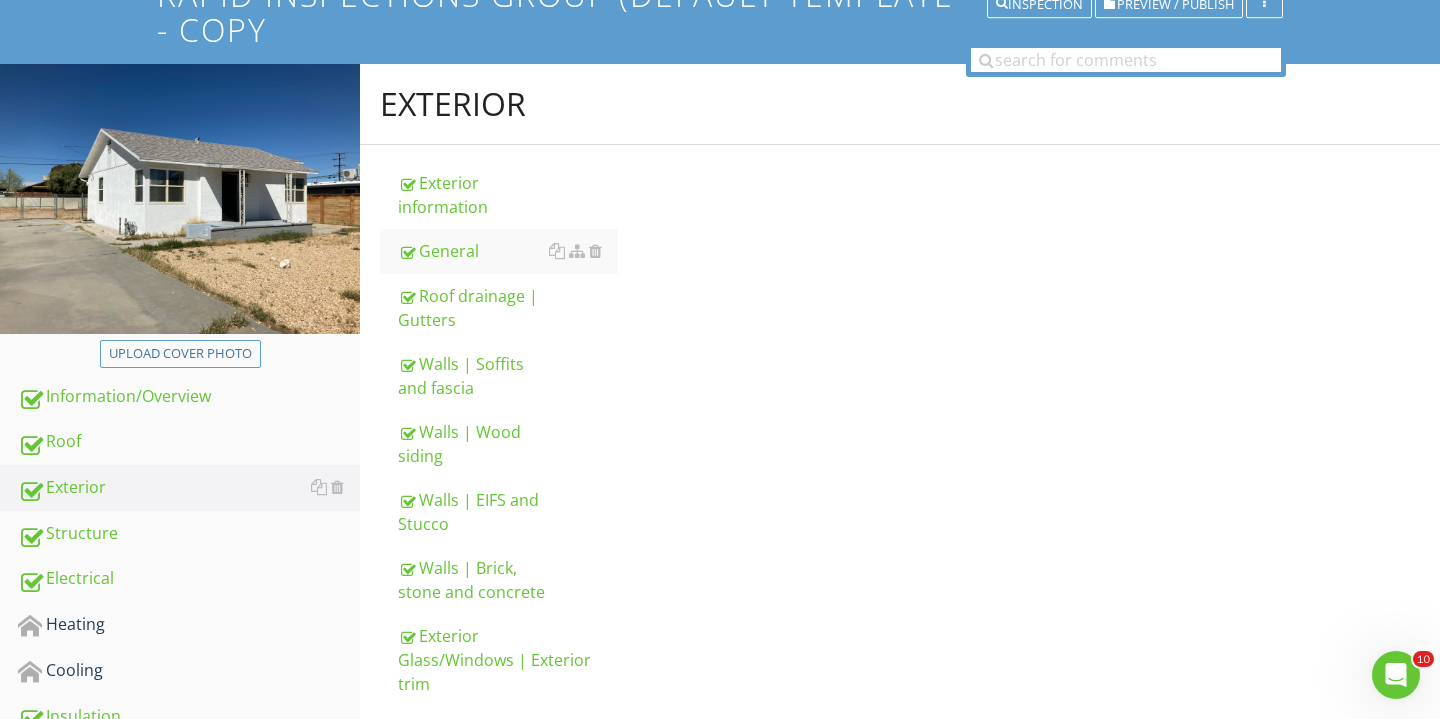 scroll, scrollTop: 408, scrollLeft: 0, axis: vertical 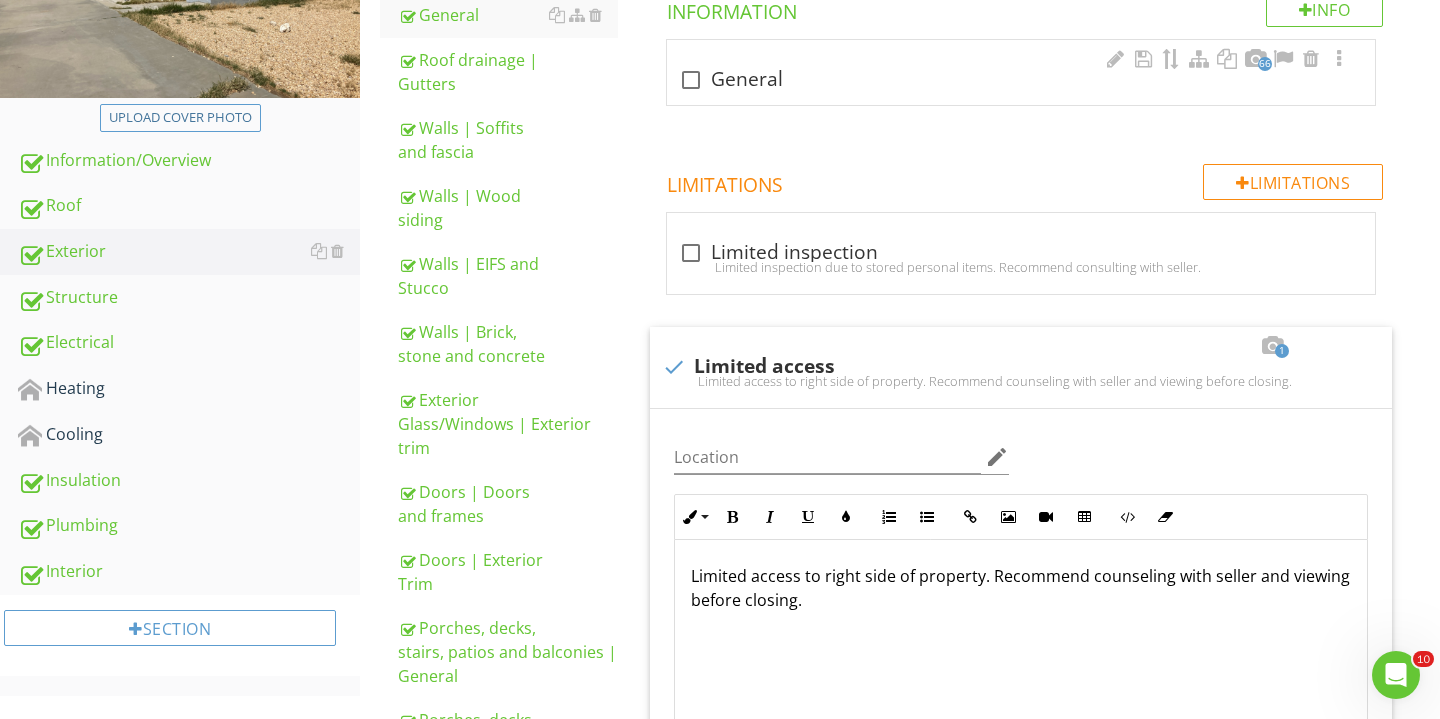click at bounding box center (691, 80) 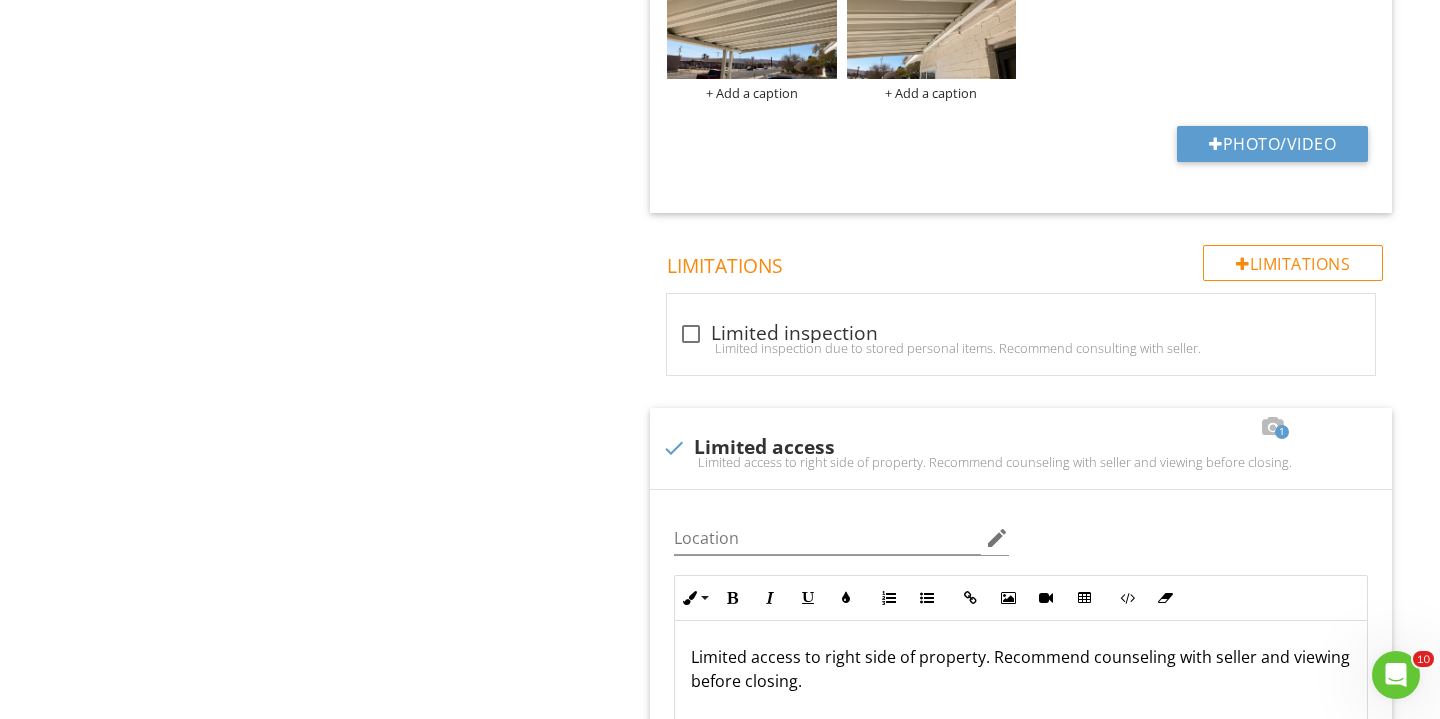 scroll, scrollTop: 3665, scrollLeft: 0, axis: vertical 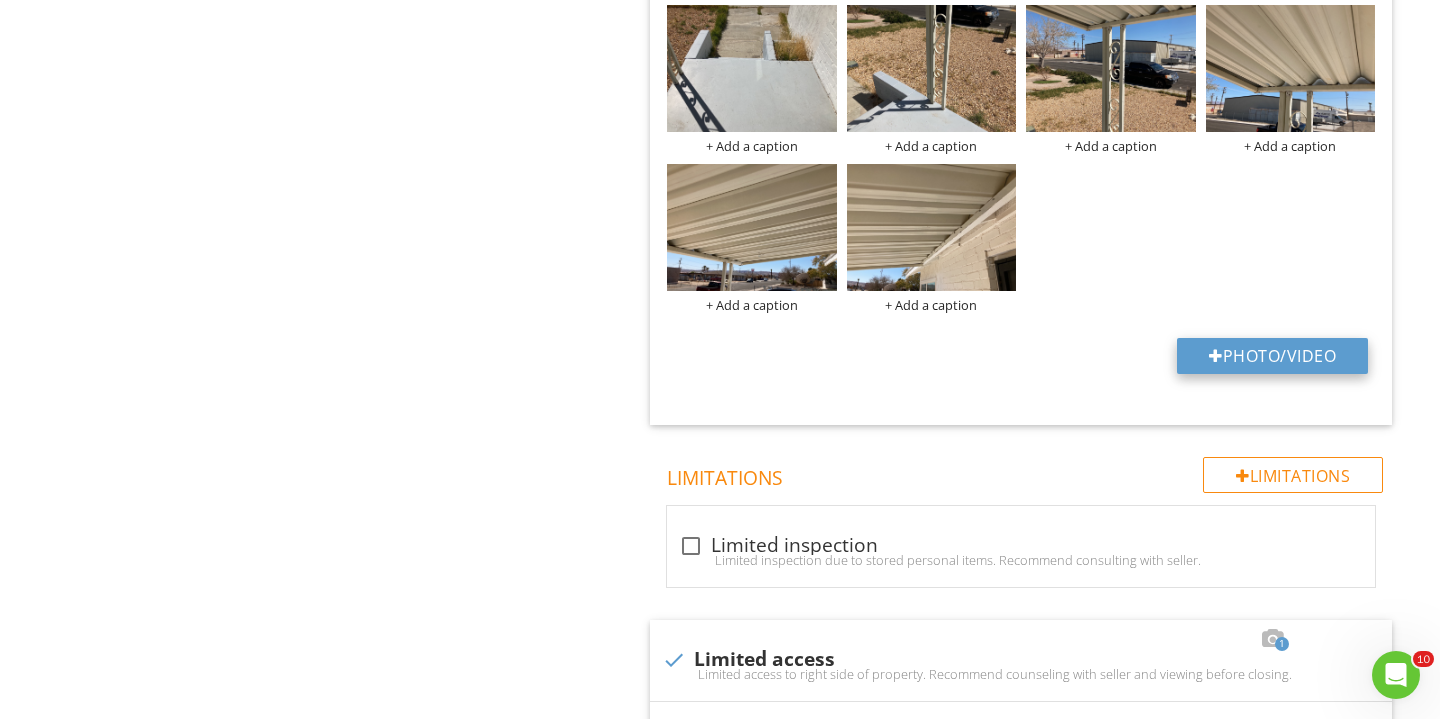 click on "Photo/Video" at bounding box center [1272, 356] 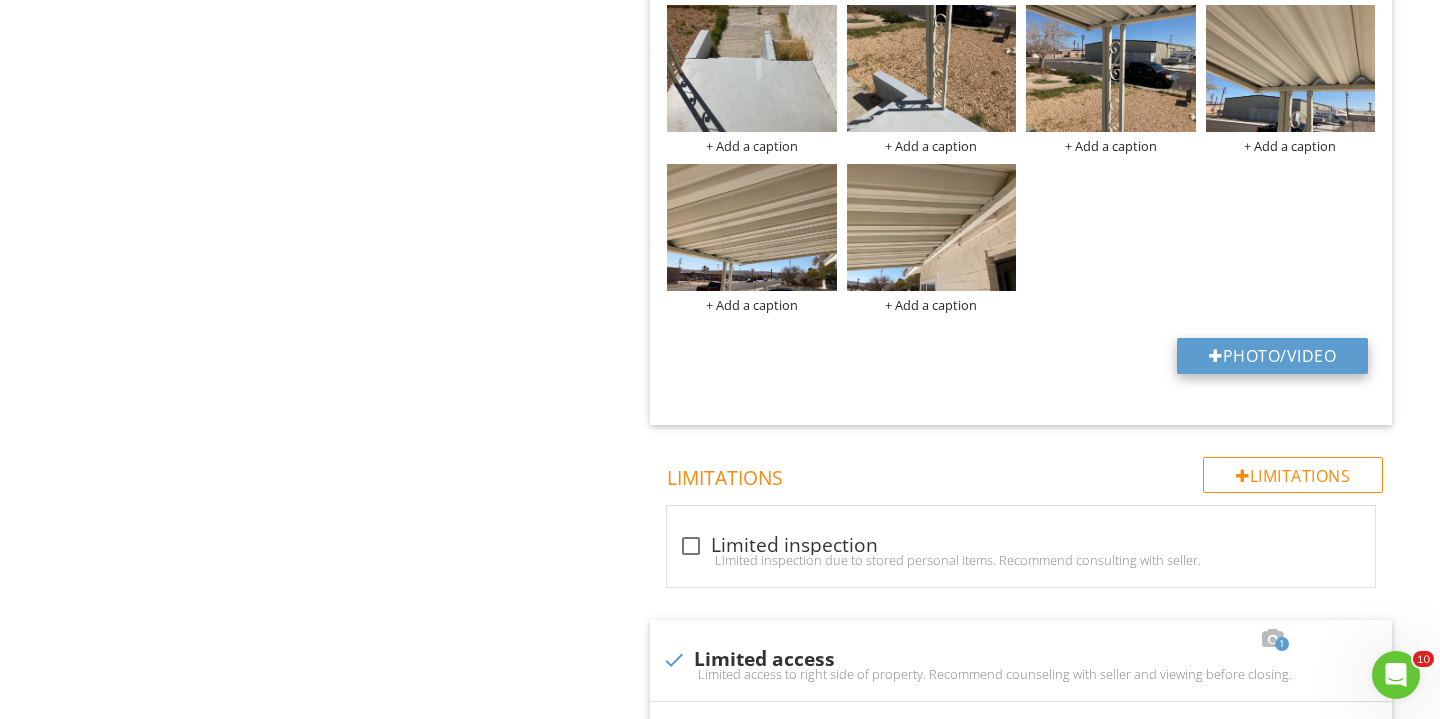 type on "C:\fakepath\IMG_2837.JPG" 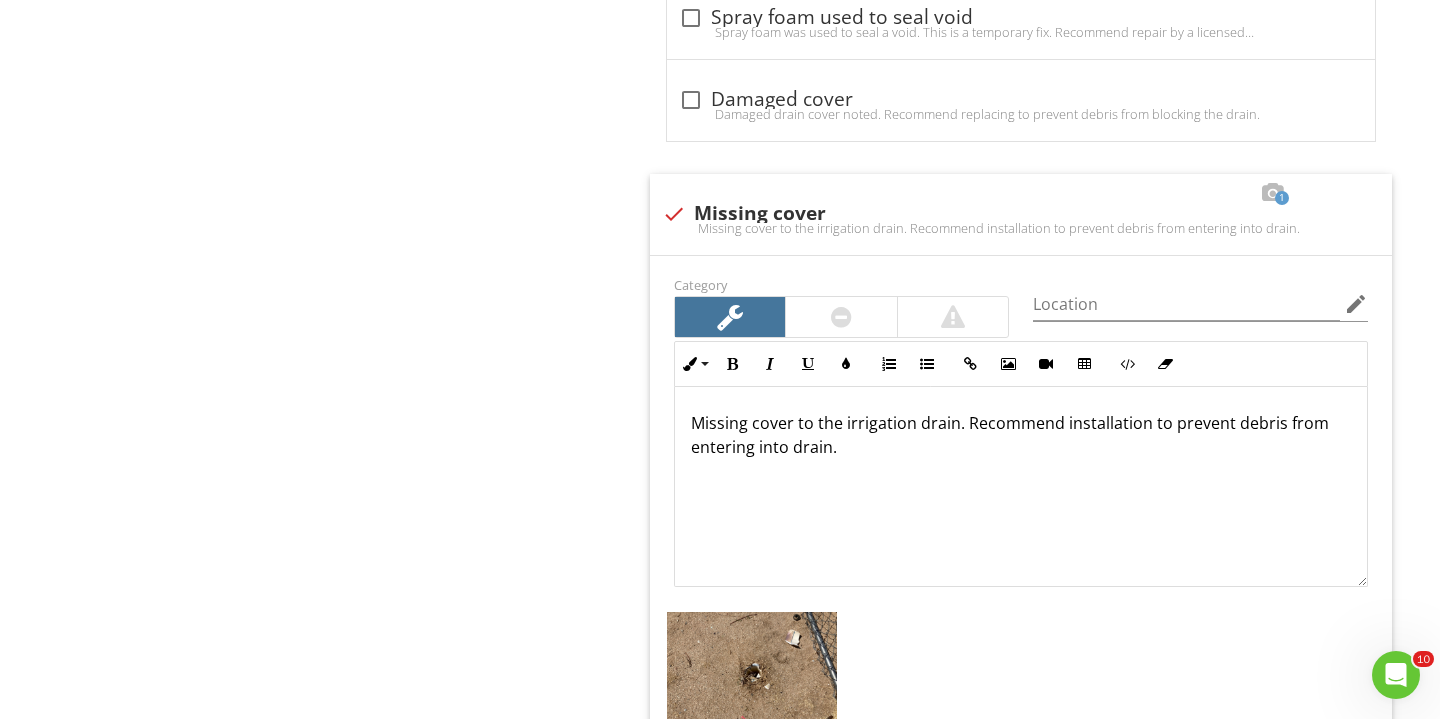 scroll, scrollTop: 8149, scrollLeft: 0, axis: vertical 